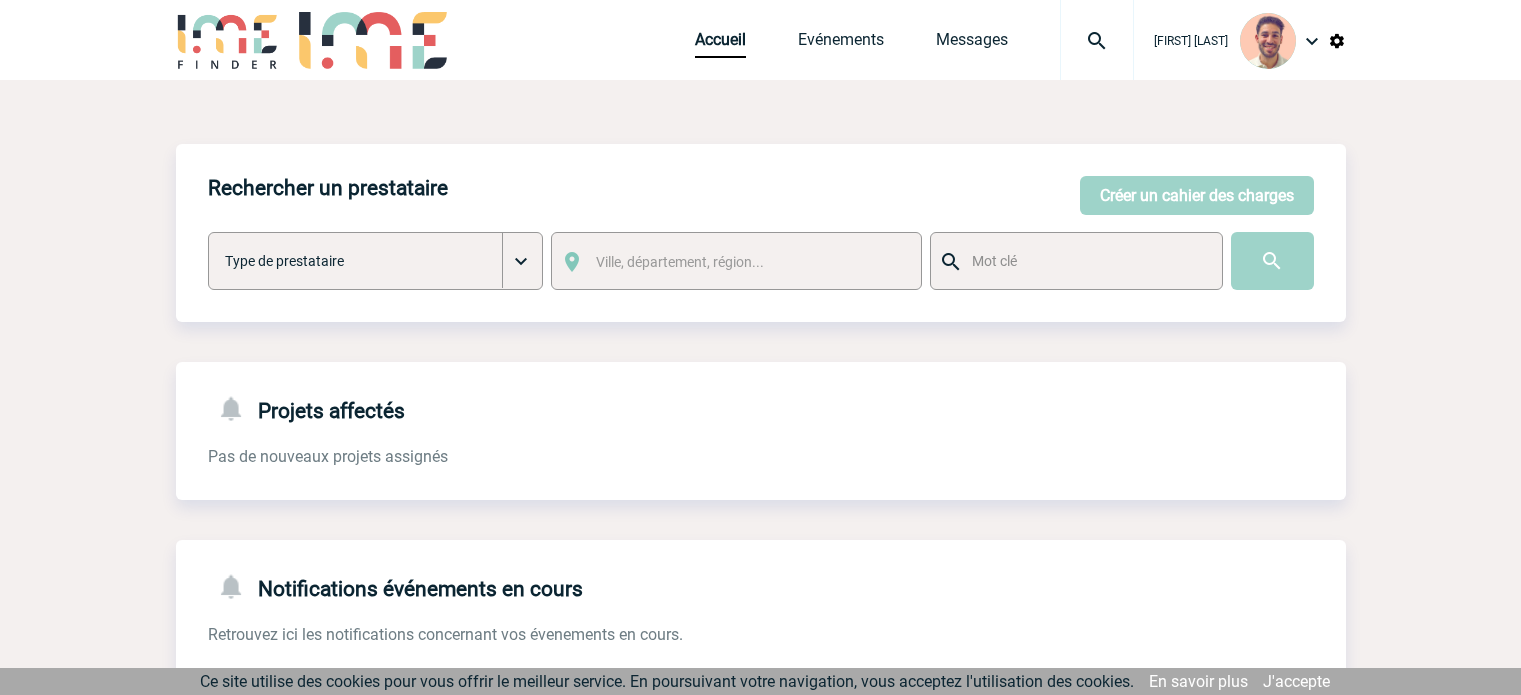 scroll, scrollTop: 0, scrollLeft: 0, axis: both 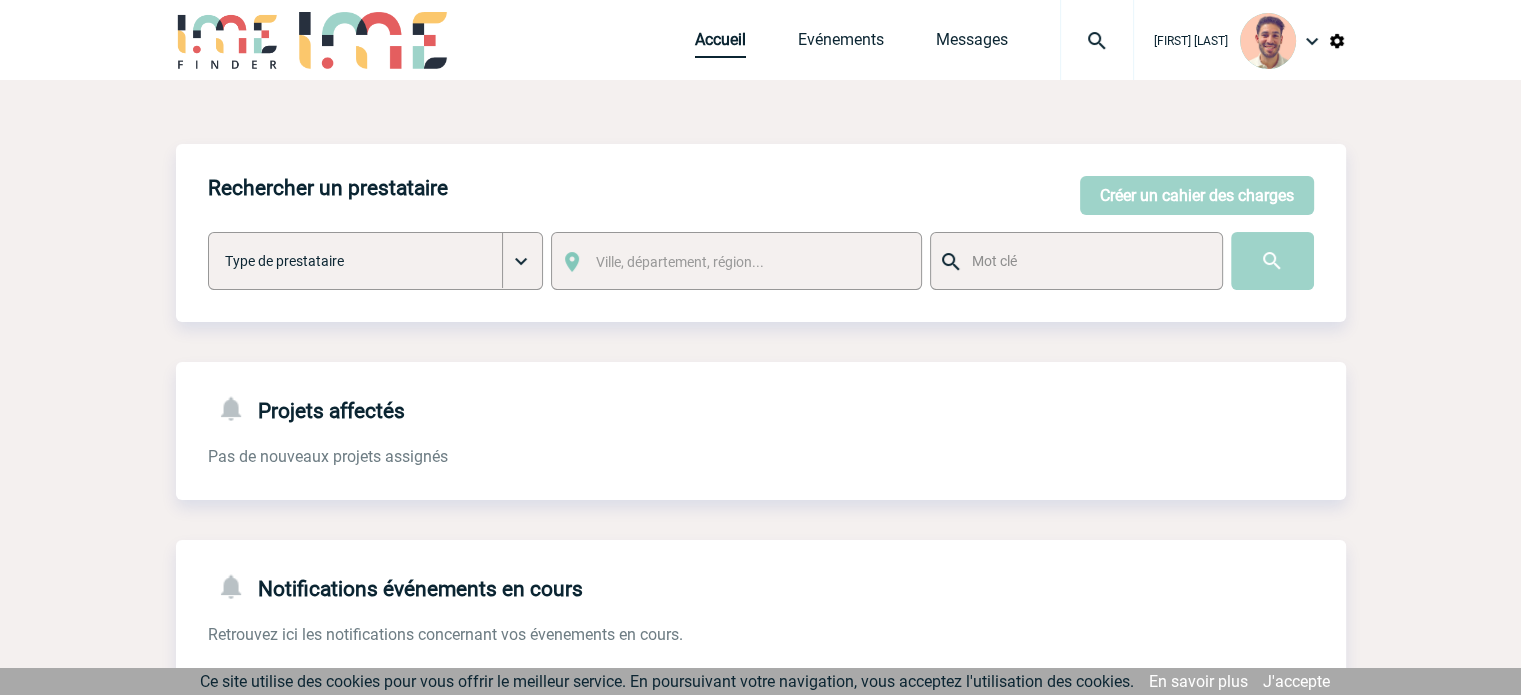 click on "Accueil" at bounding box center [720, 44] 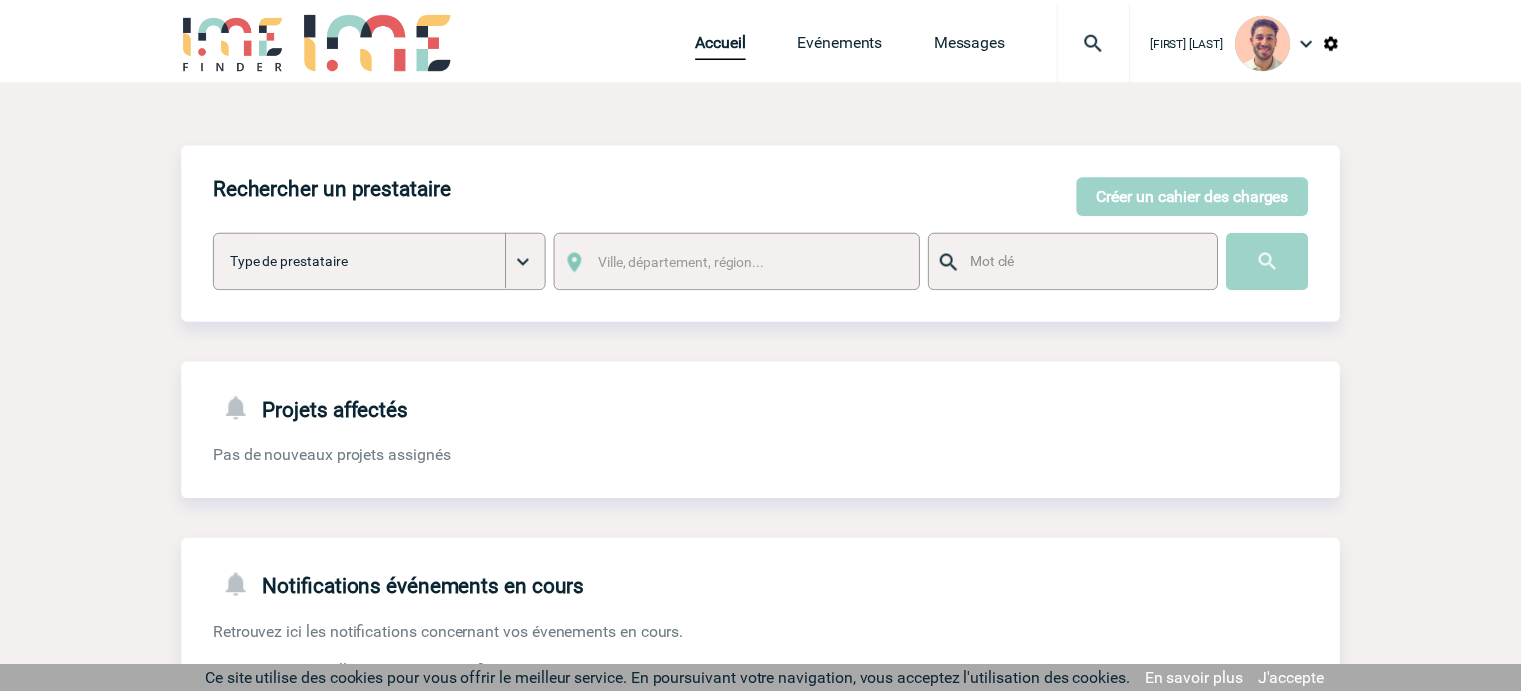 scroll, scrollTop: 0, scrollLeft: 0, axis: both 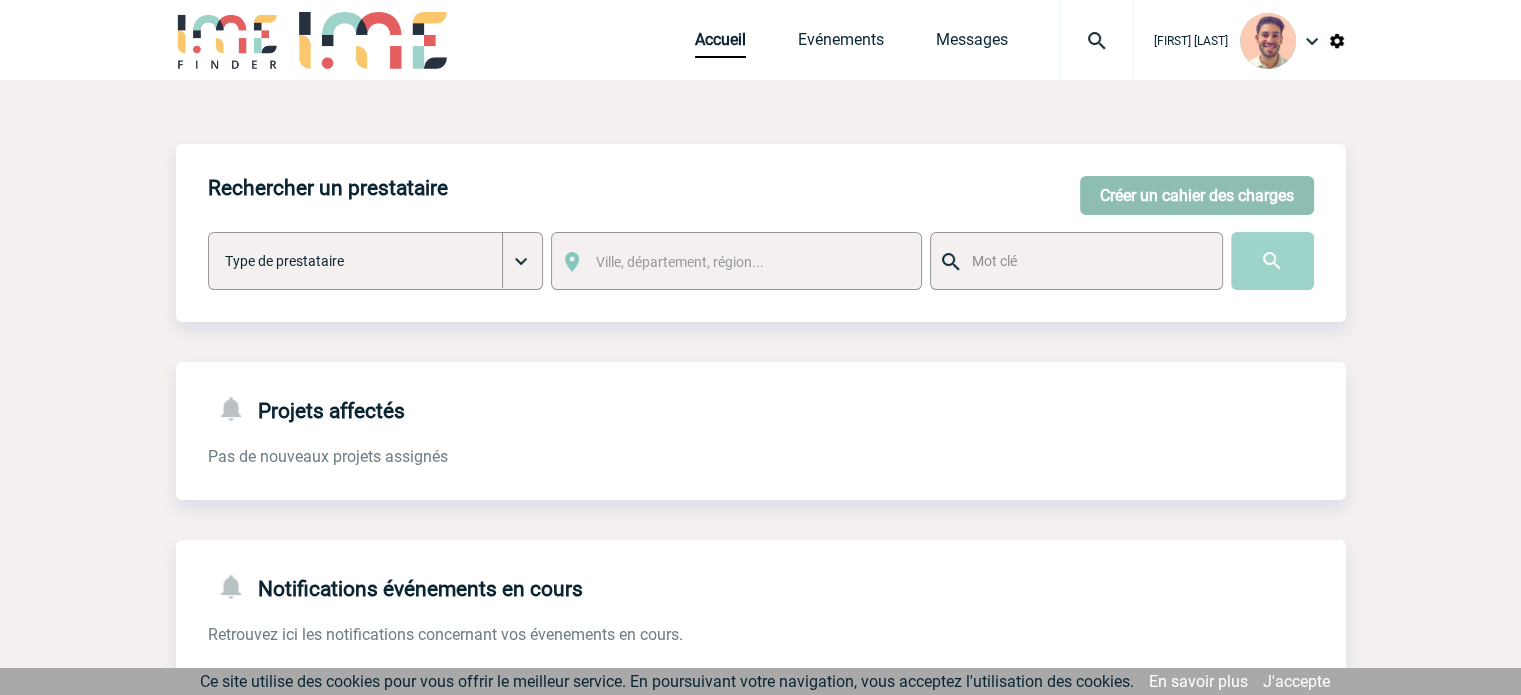 click on "Créer un cahier des charges" at bounding box center (1197, 195) 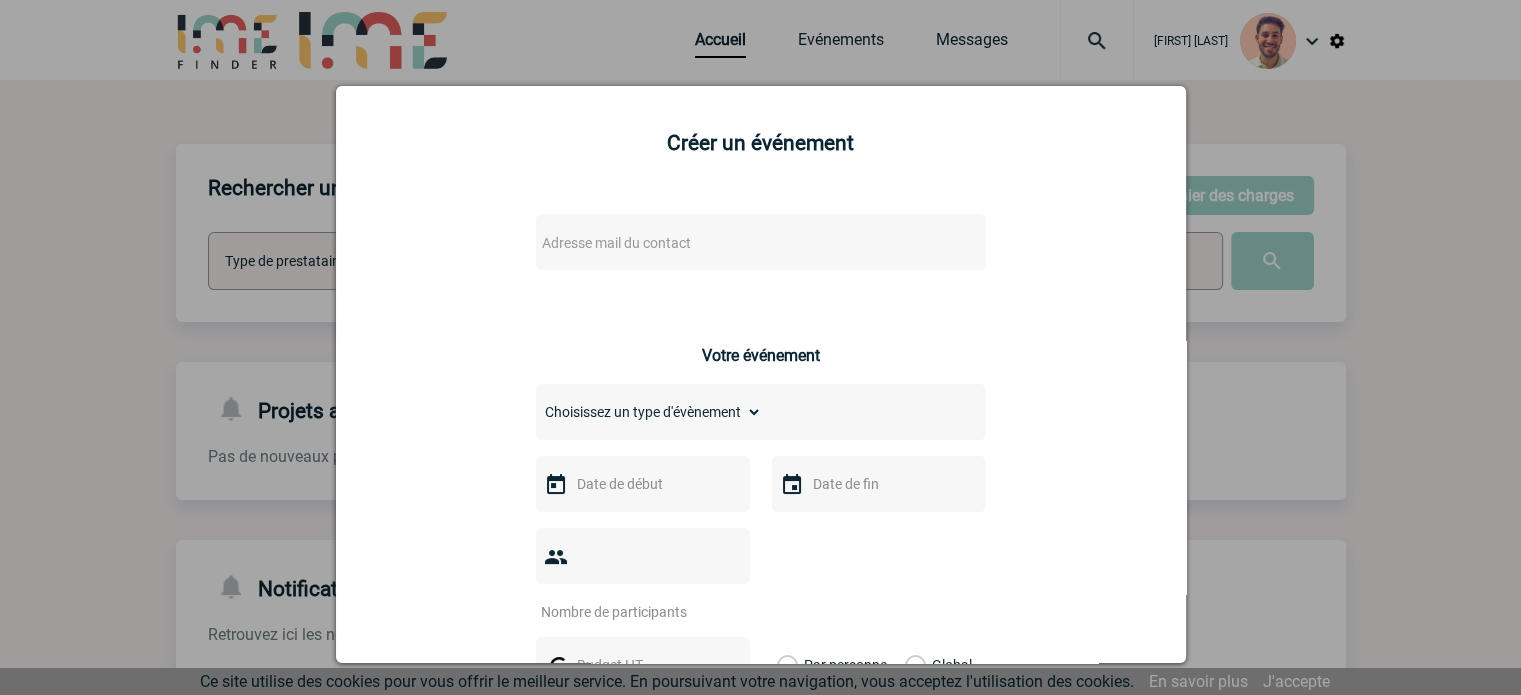 click on "Adresse mail du contact" at bounding box center (709, 243) 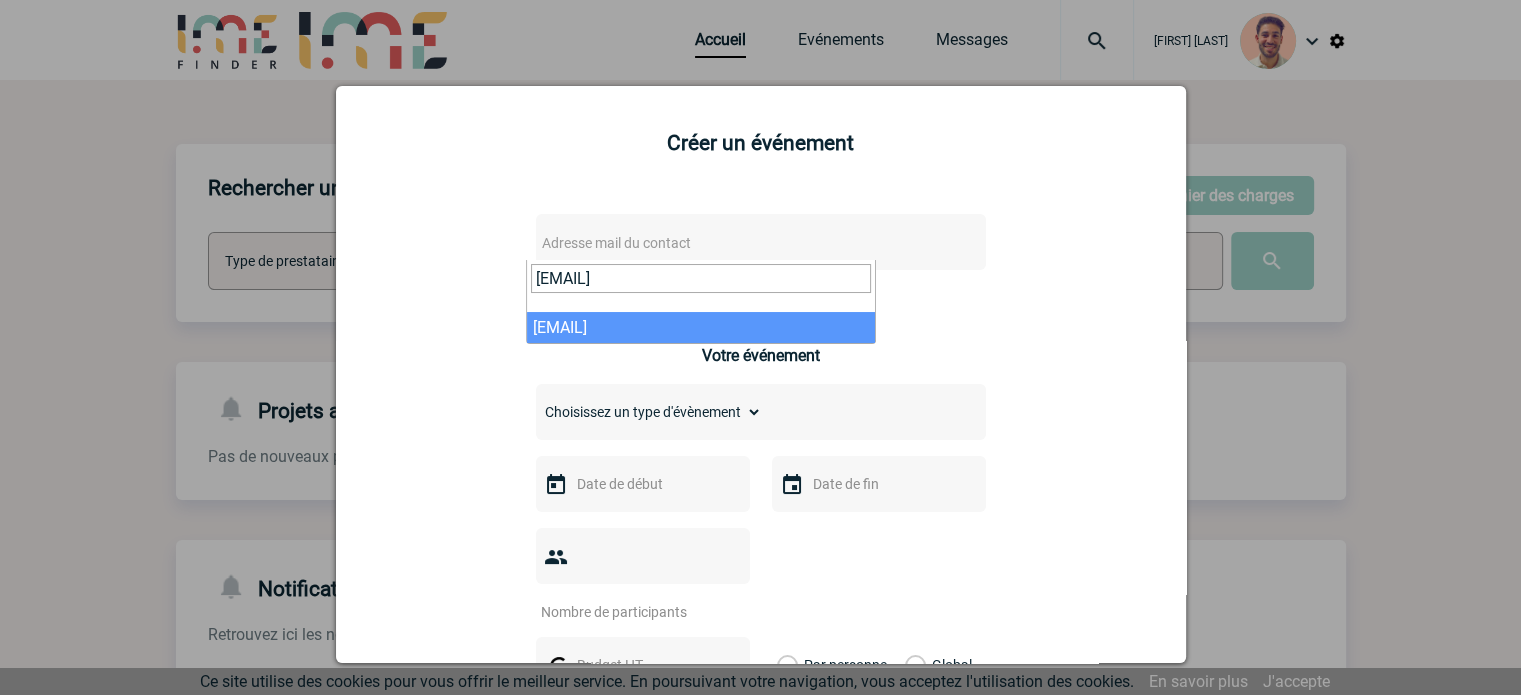type on "stephane.jung@siemens-energy.com" 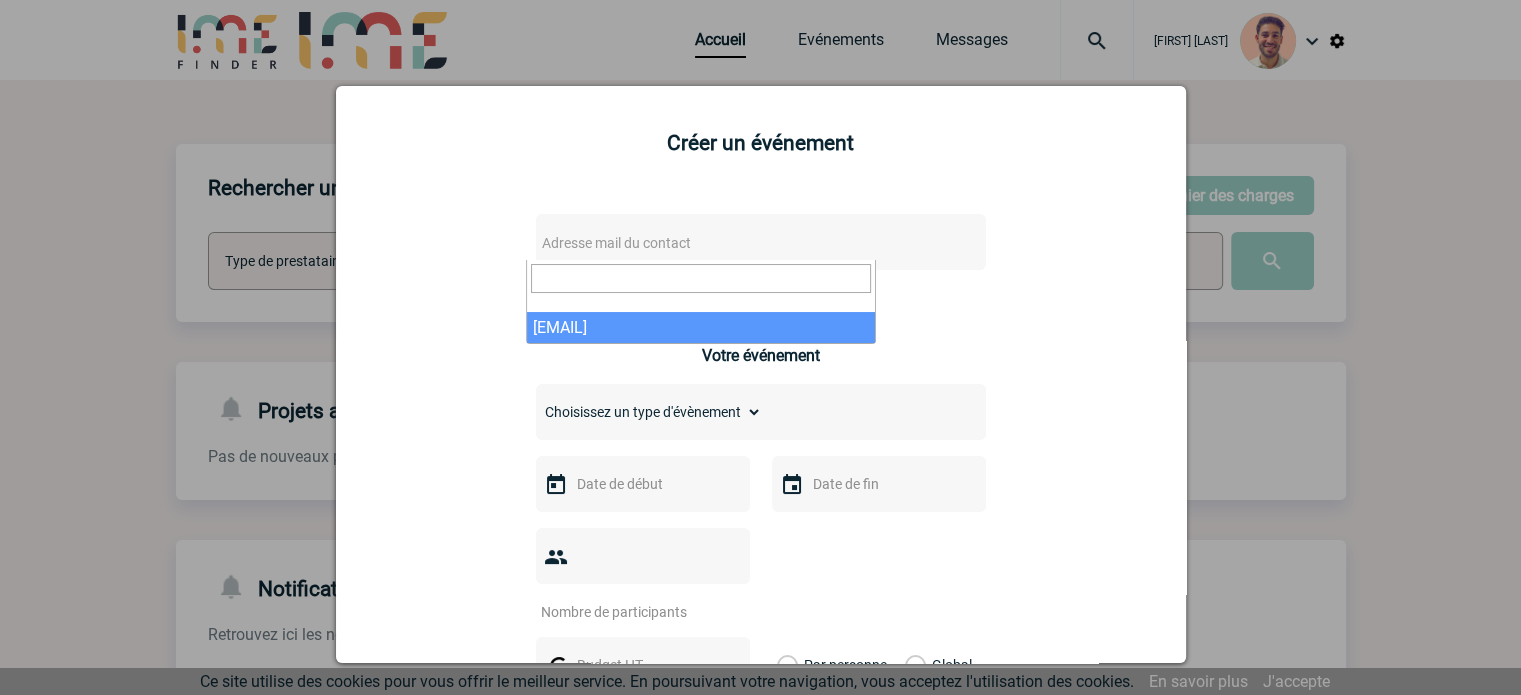 select on "132711" 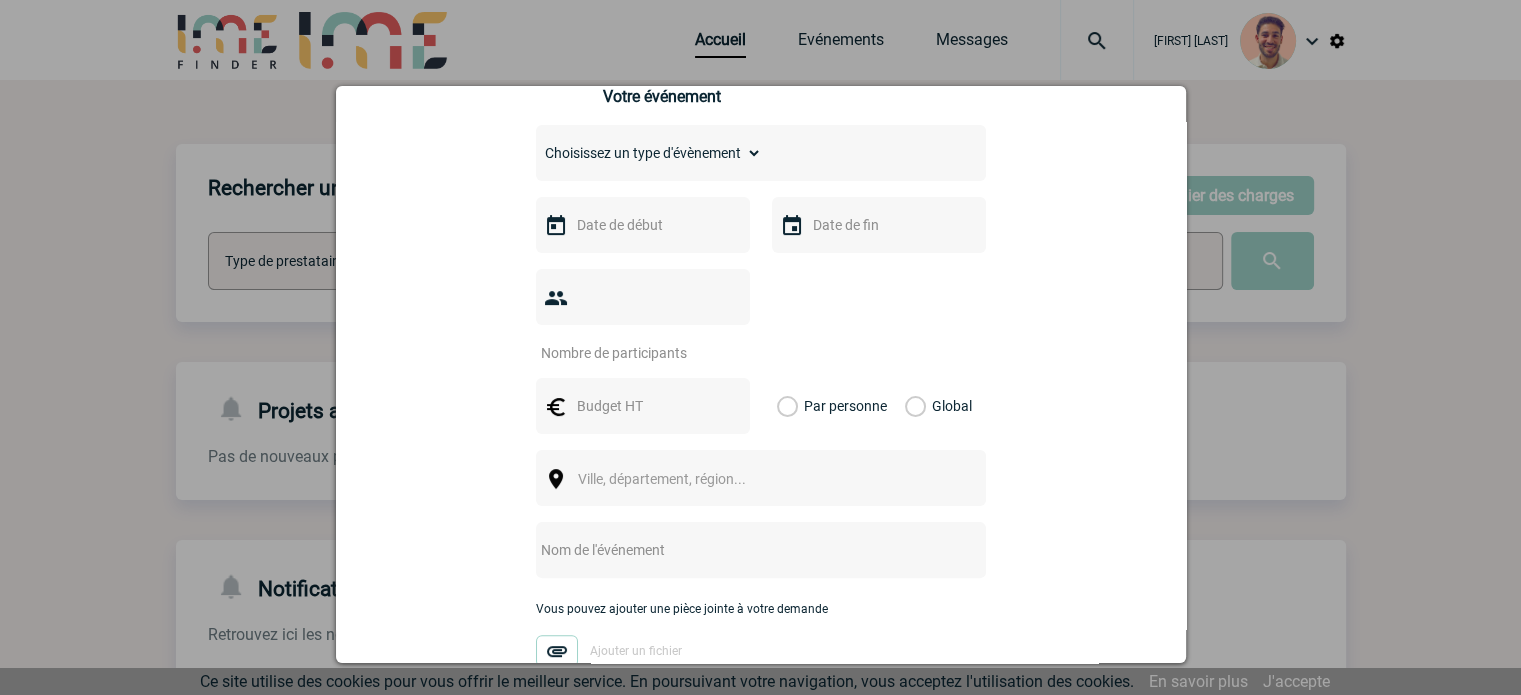 scroll, scrollTop: 300, scrollLeft: 0, axis: vertical 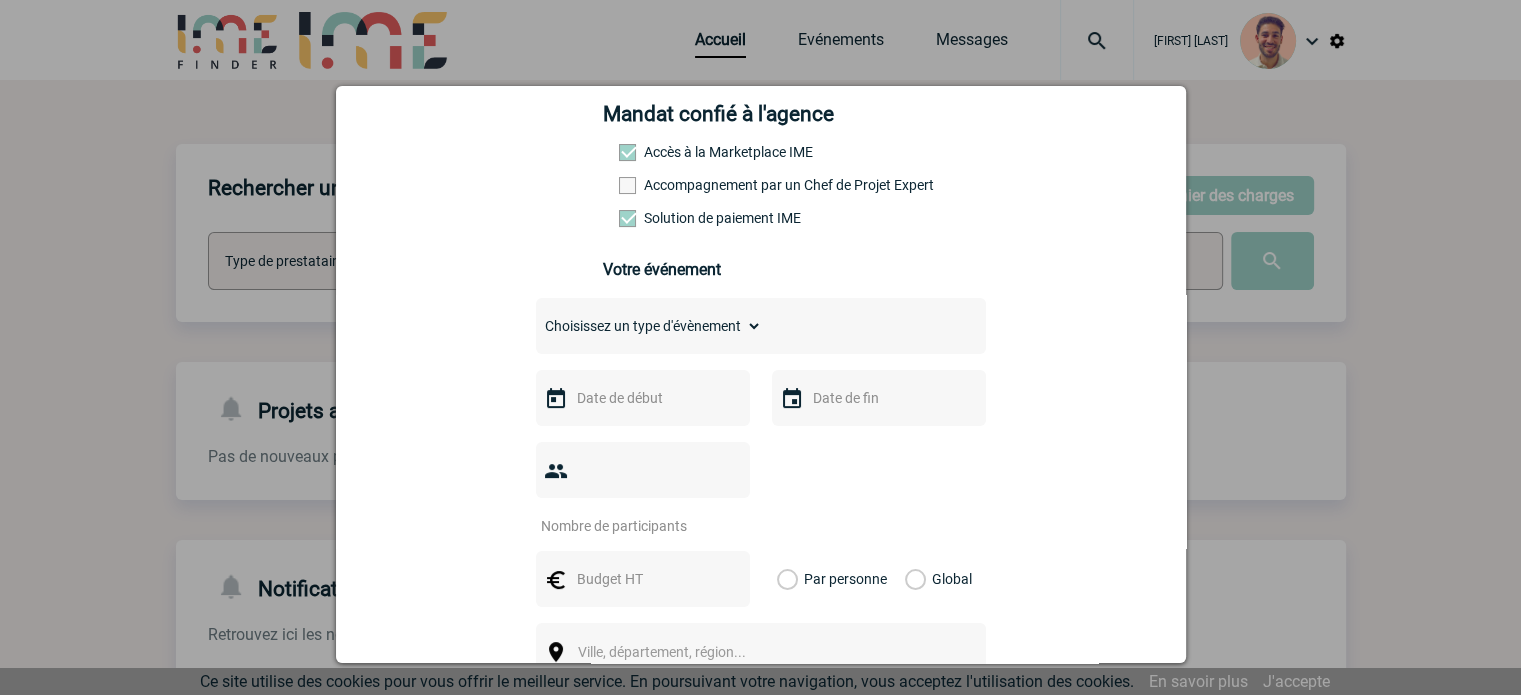 click on "Choisissez un type d'évènement
Séminaire avec nuitée Séminaire sans nuitée Repas de groupe Team Building & animation Prestation traiteur Divers" at bounding box center [649, 326] 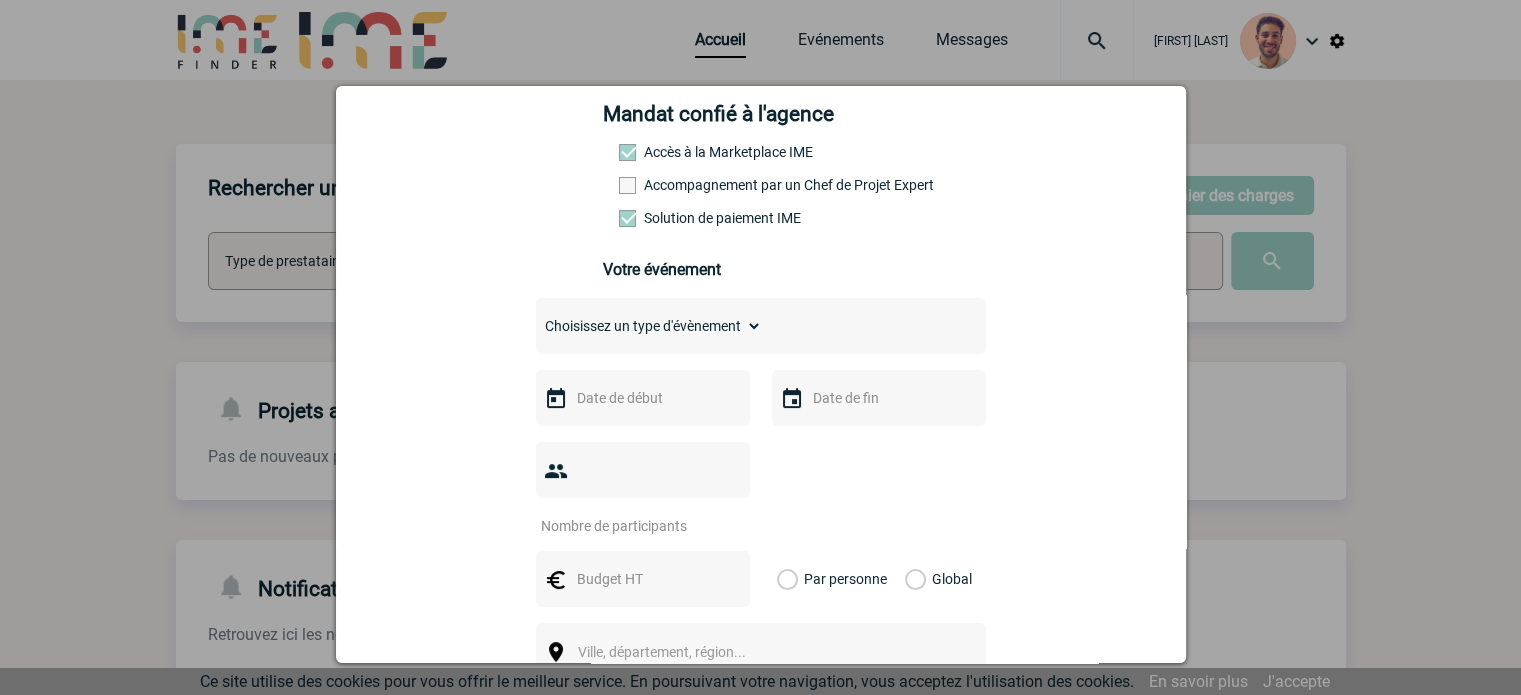 select on "1" 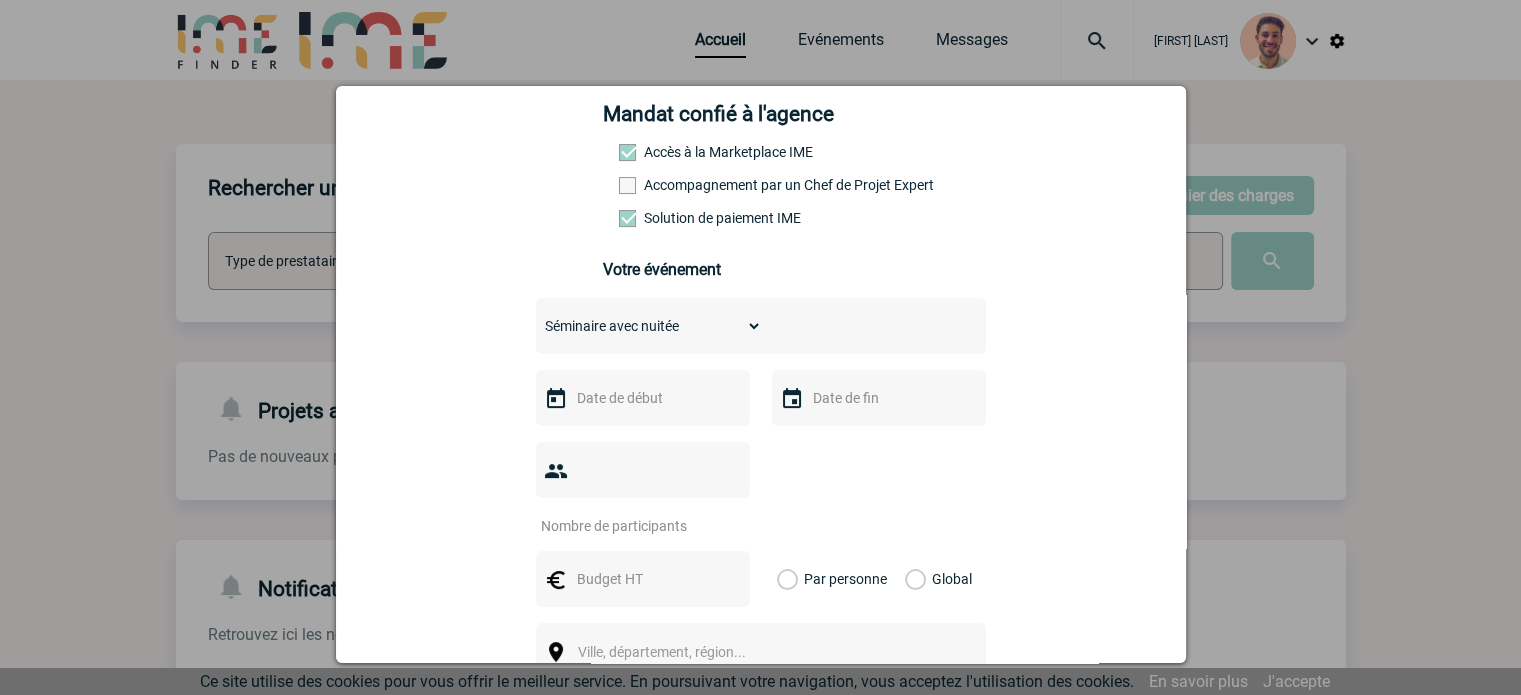 click on "Choisissez un type d'évènement
Séminaire avec nuitée Séminaire sans nuitée Repas de groupe Team Building & animation Prestation traiteur Divers" at bounding box center (649, 326) 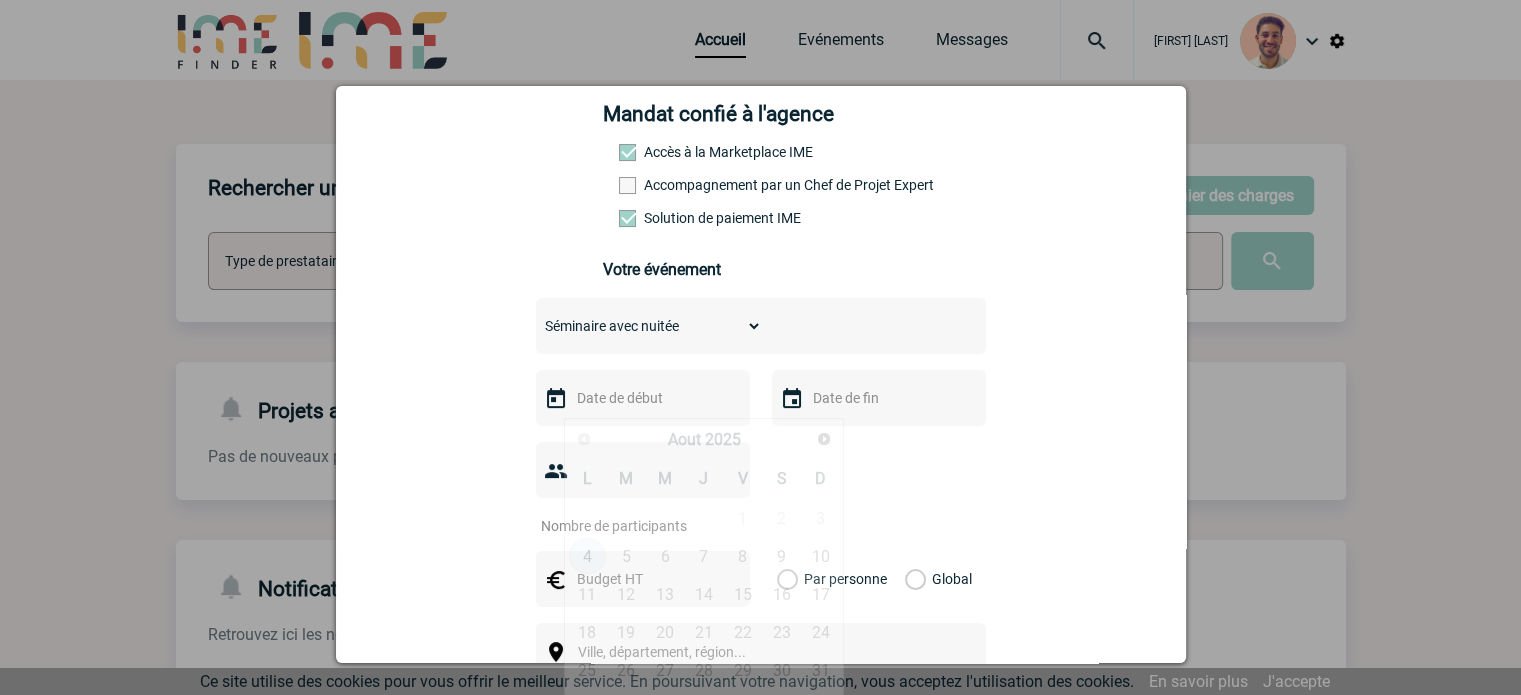 click at bounding box center (641, 398) 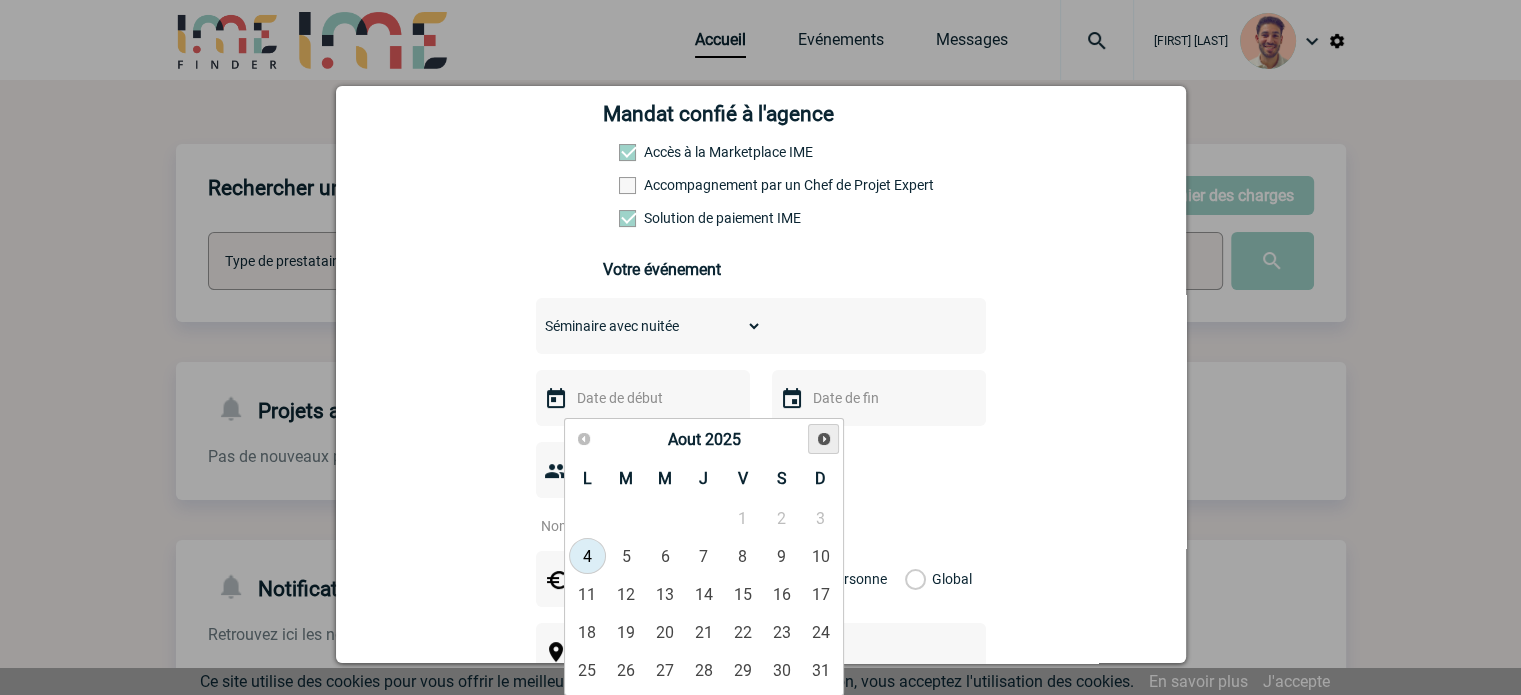 click on "Suivant" at bounding box center [824, 439] 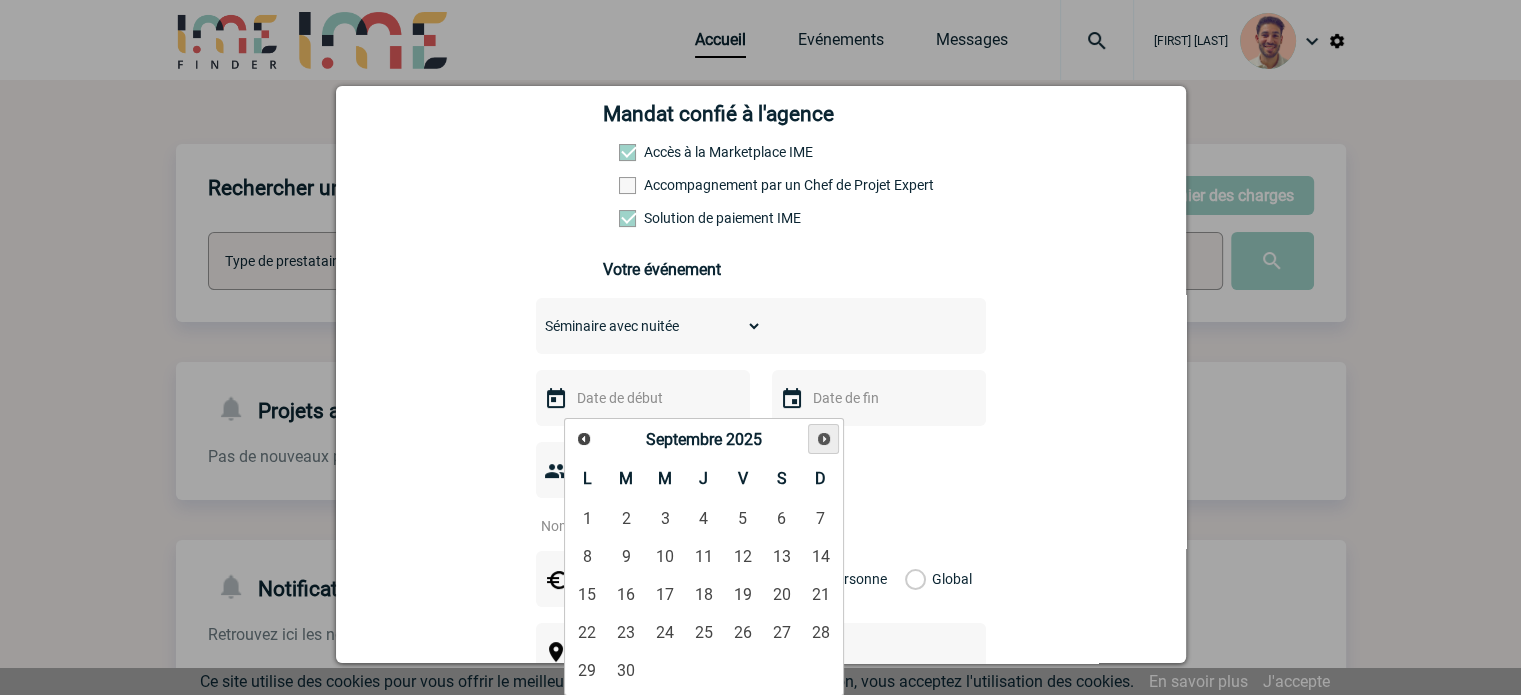 click on "Suivant" at bounding box center [824, 439] 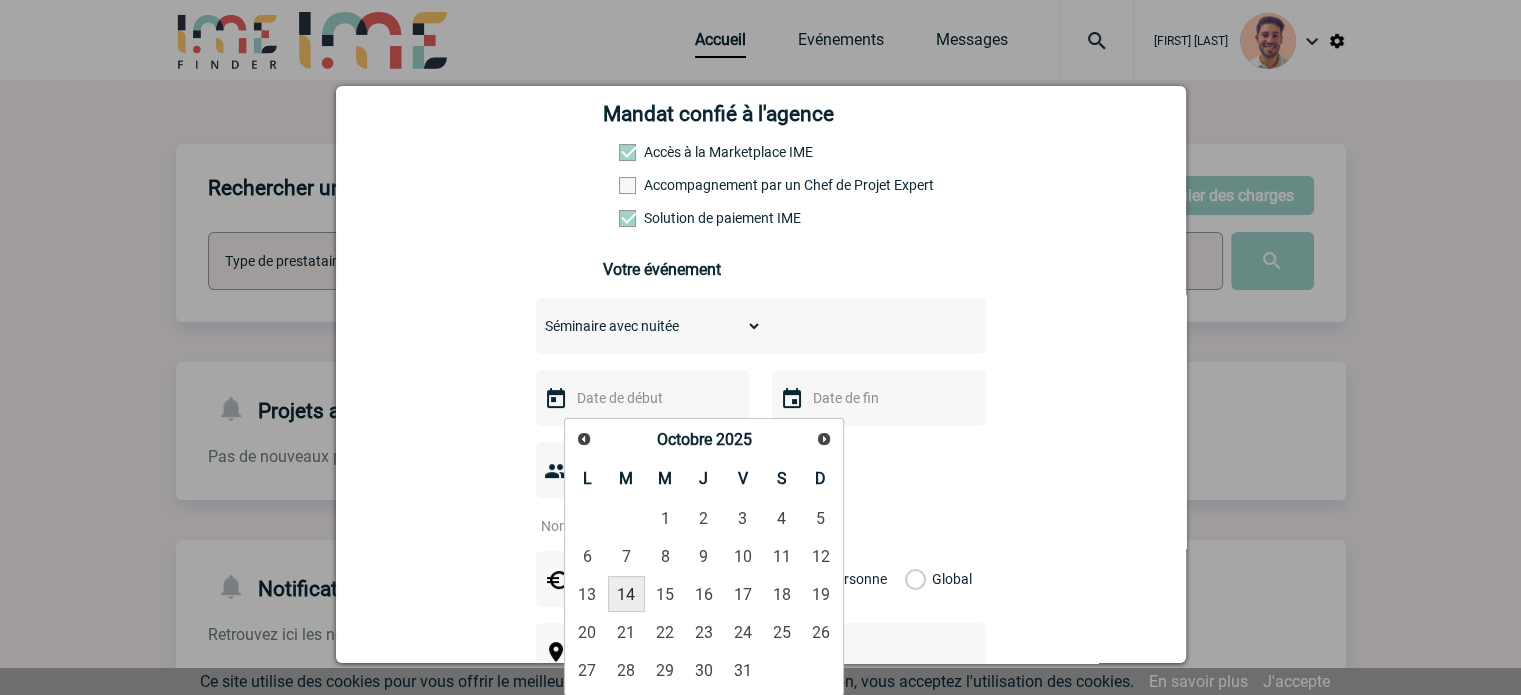 click on "14" at bounding box center (626, 594) 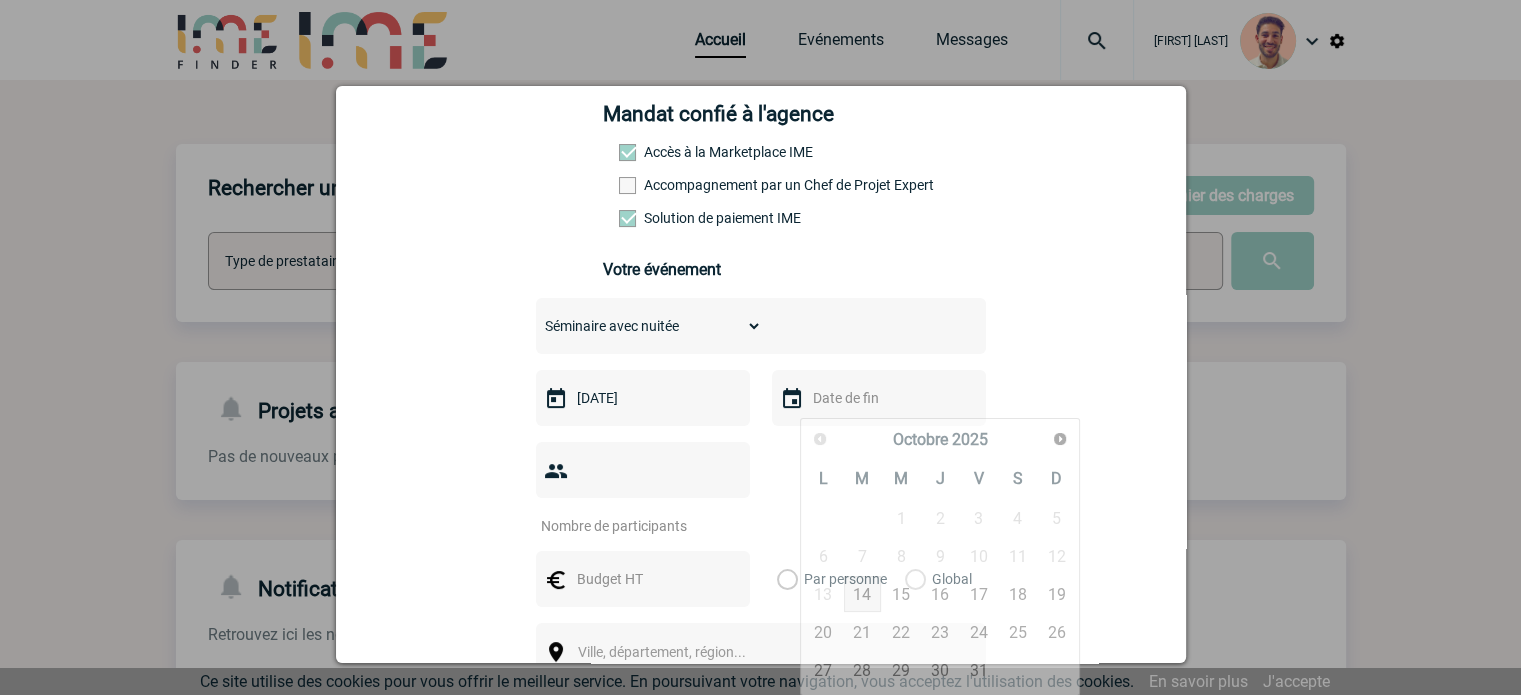 click at bounding box center (877, 398) 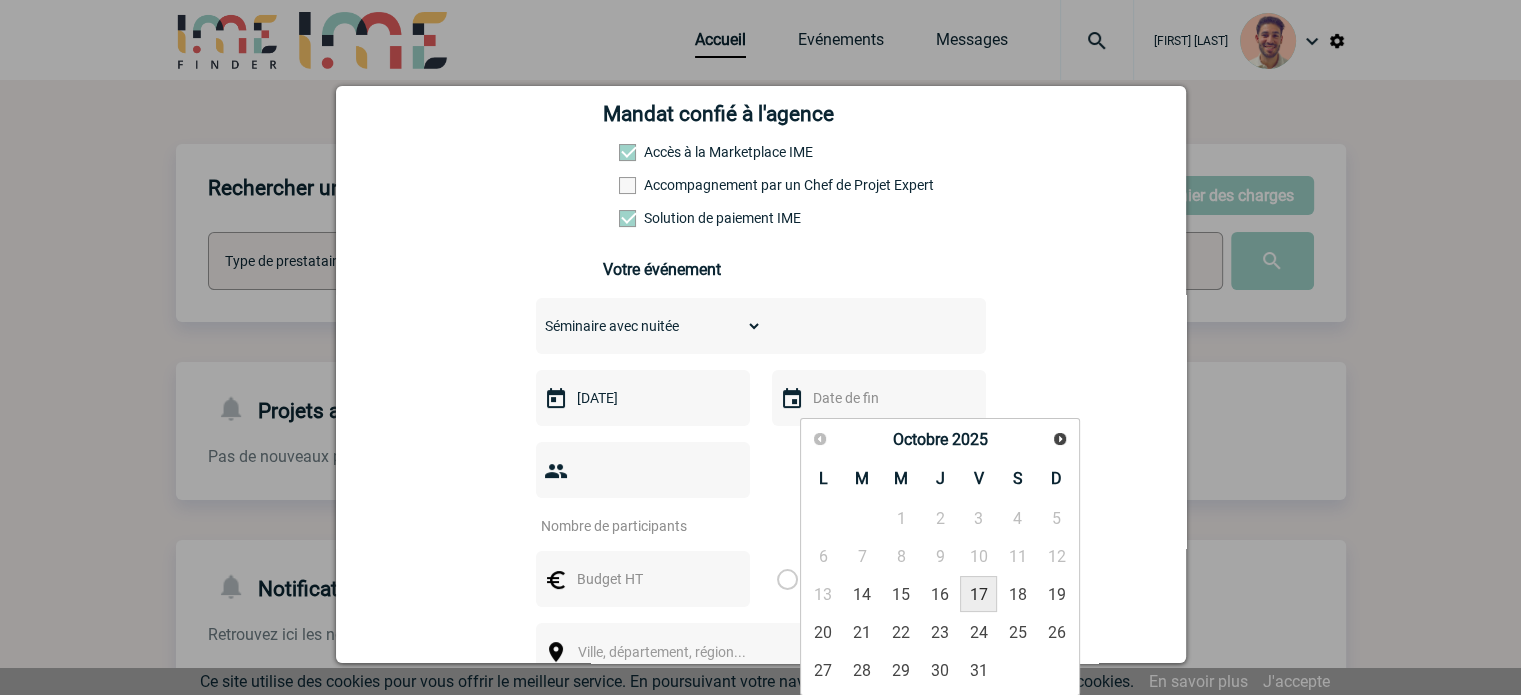 click on "17" at bounding box center [978, 594] 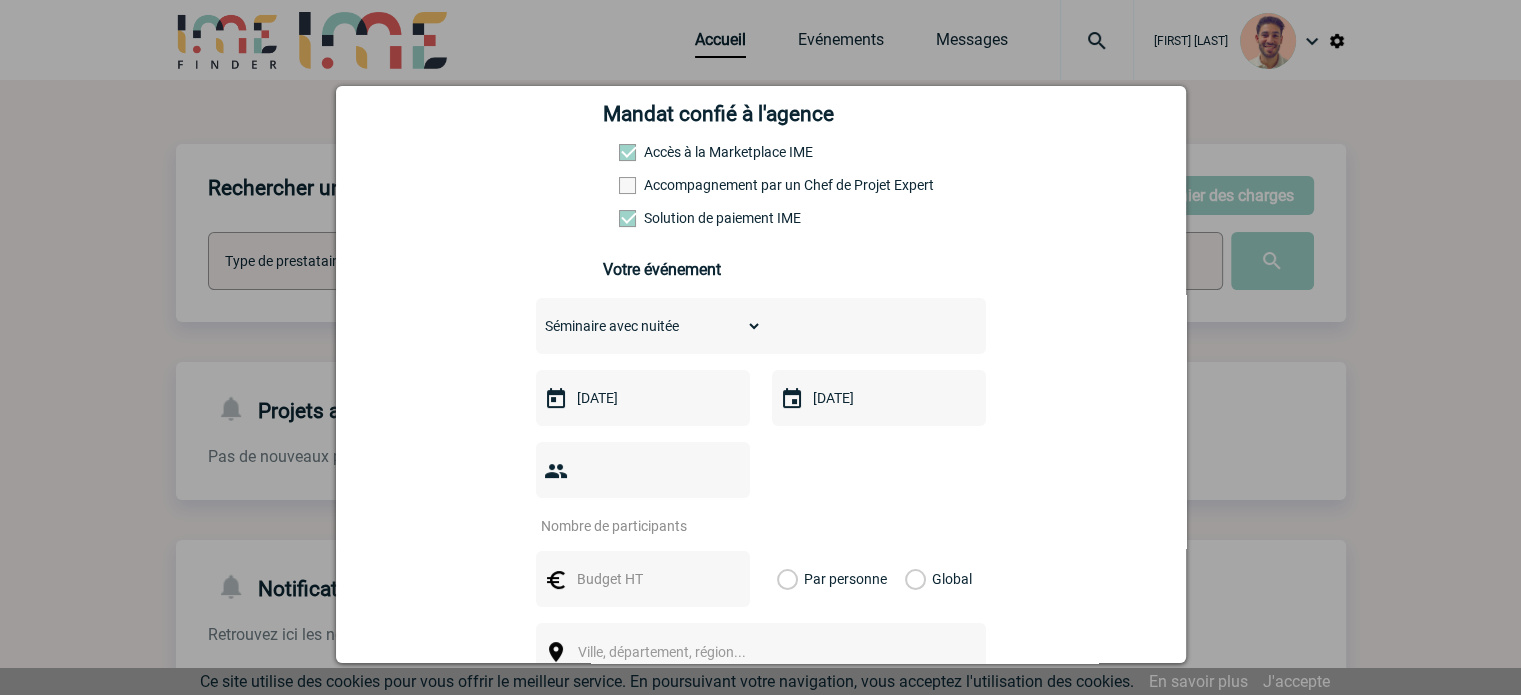 click at bounding box center [630, 526] 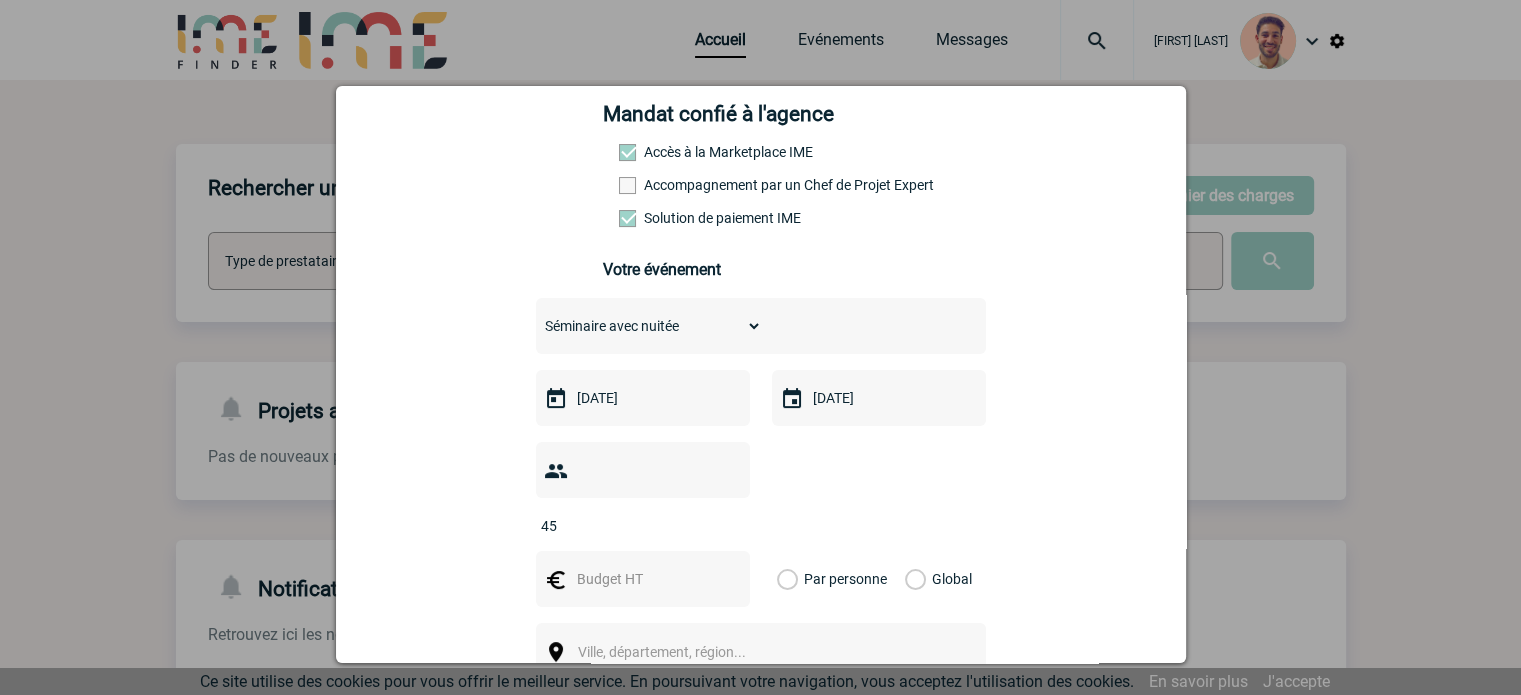 type on "45" 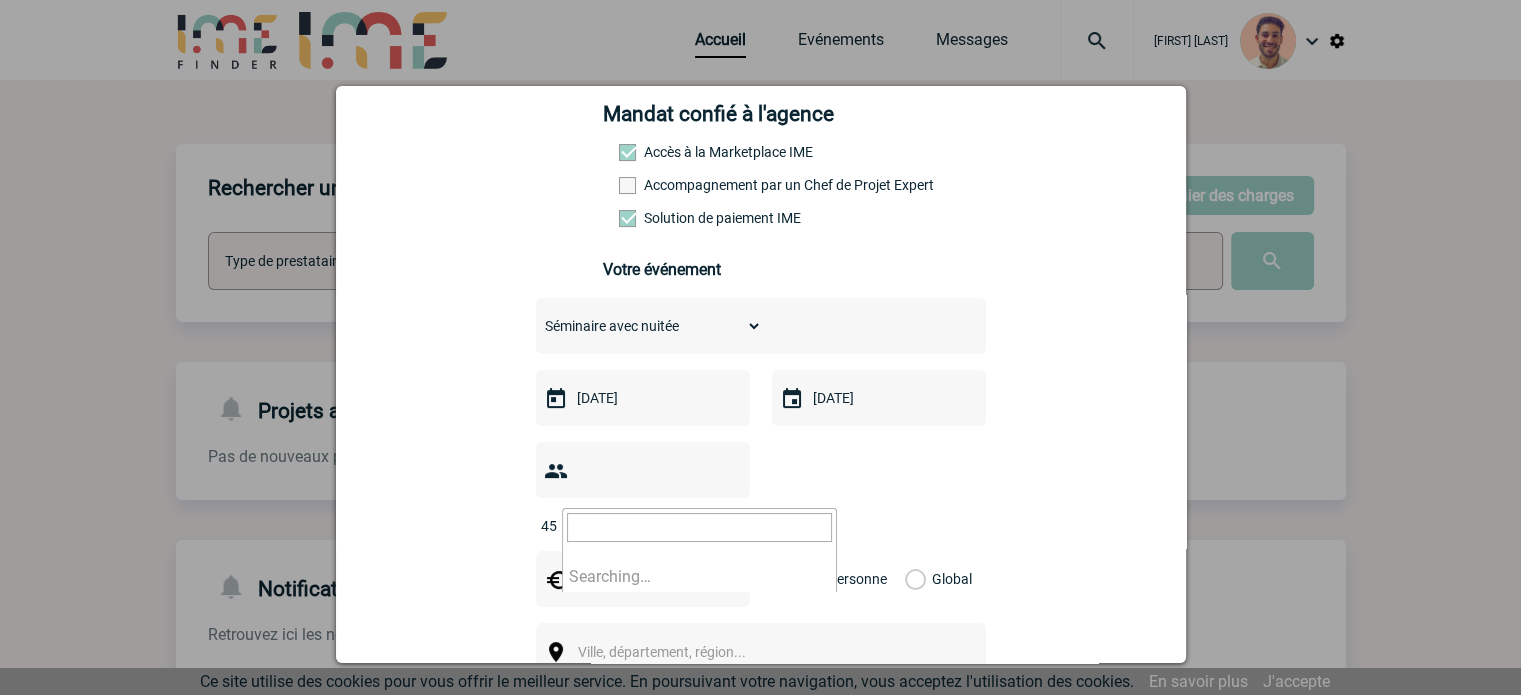 click on "Ville, département, région..." at bounding box center (707, 652) 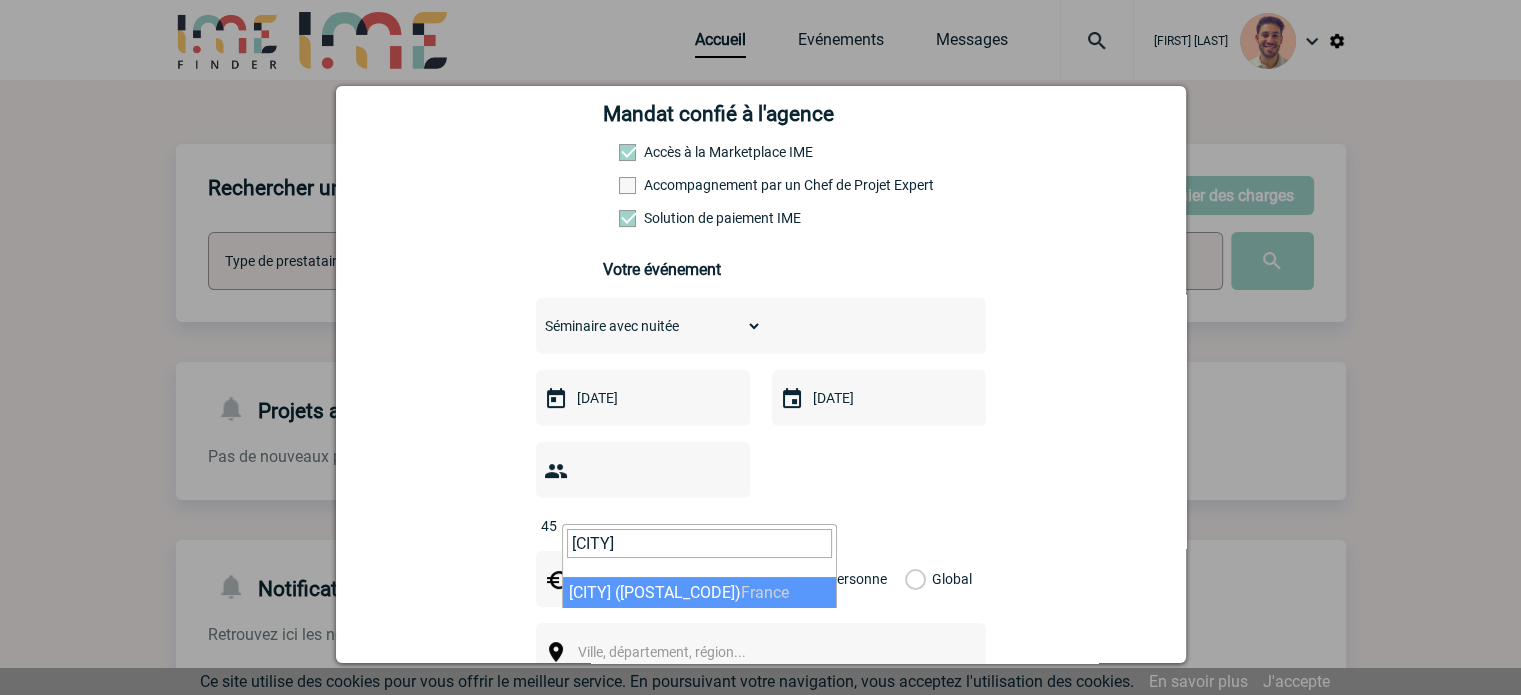 type on "STRASBOUR" 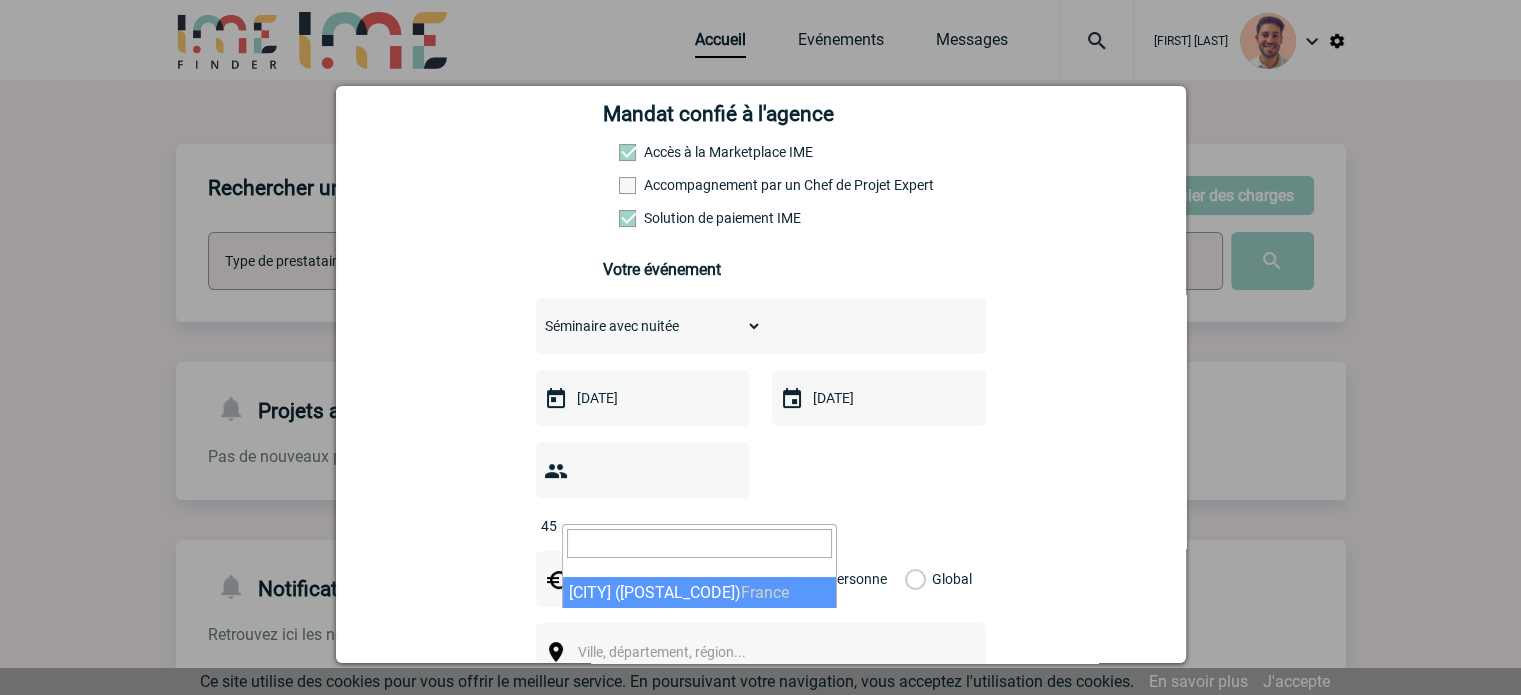 select on "19042" 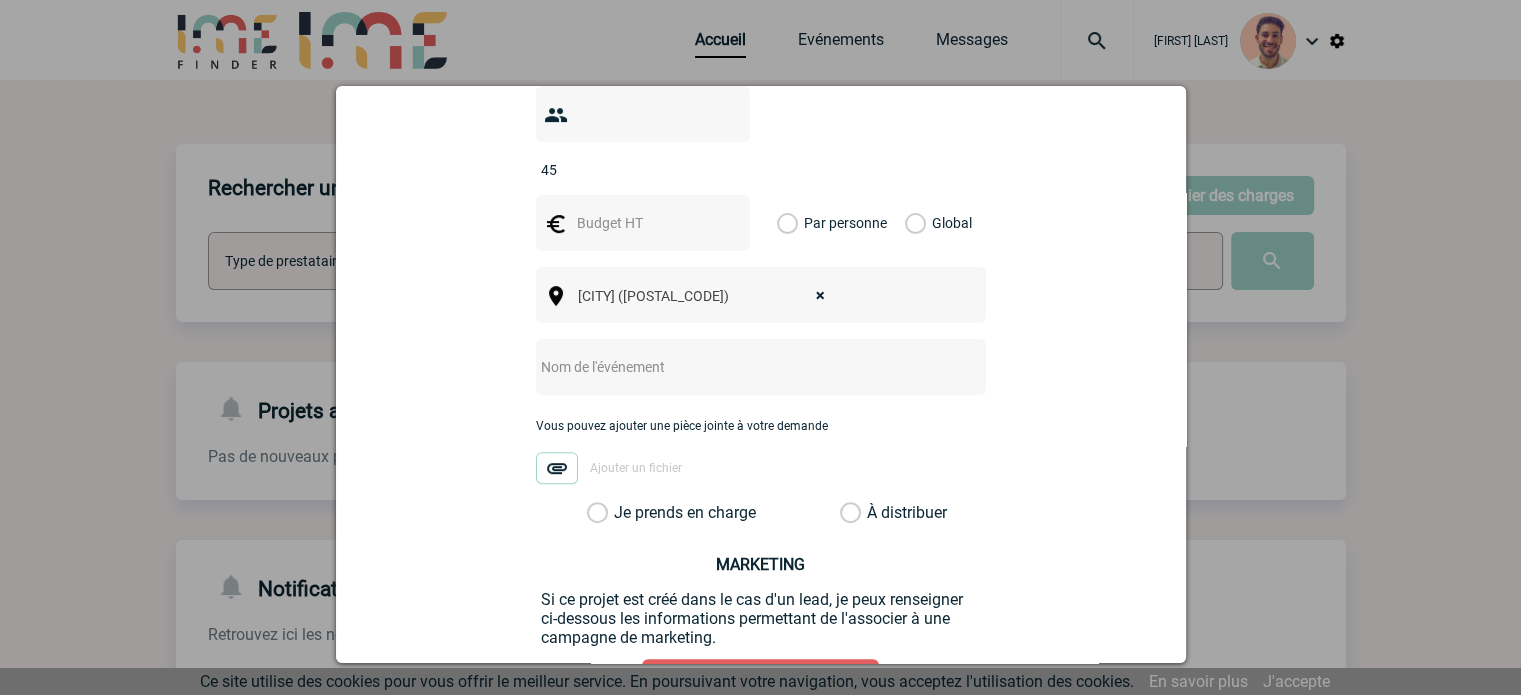 scroll, scrollTop: 700, scrollLeft: 0, axis: vertical 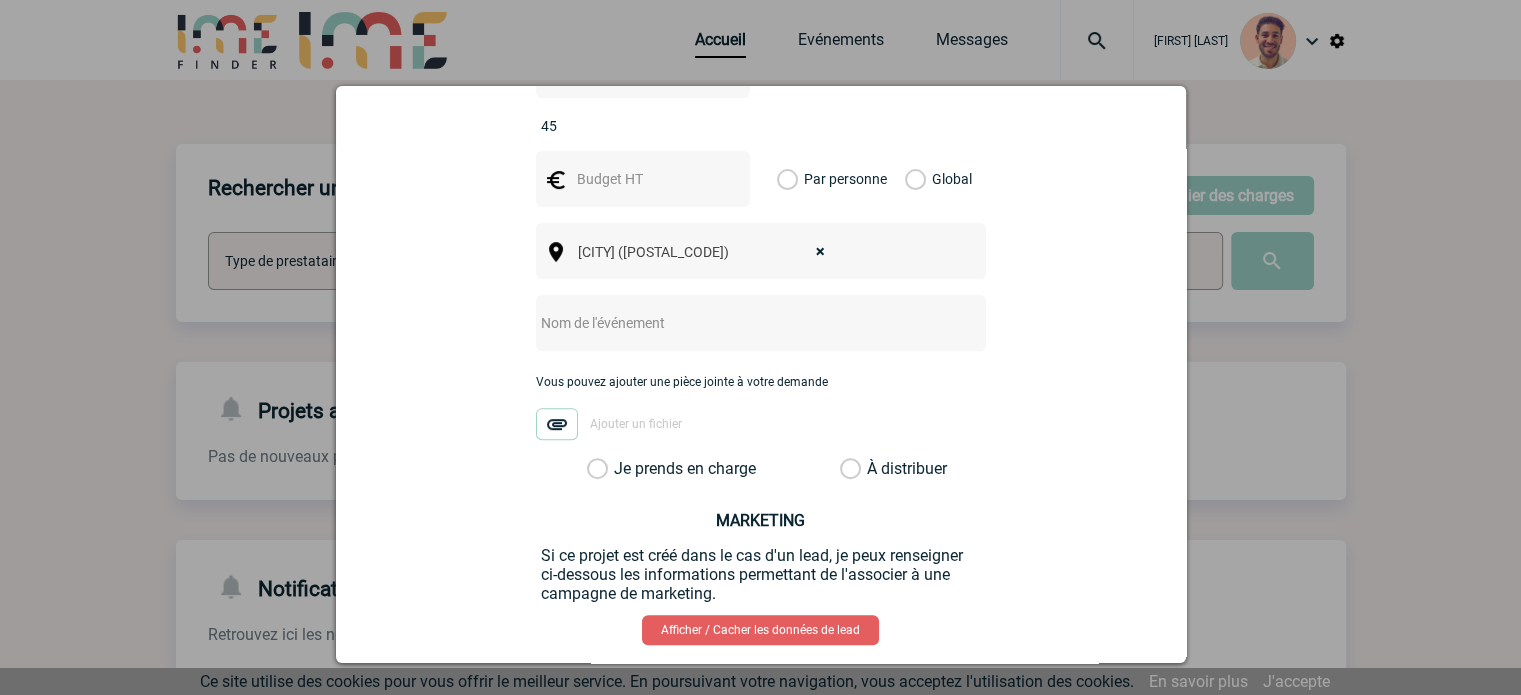 click at bounding box center (761, 323) 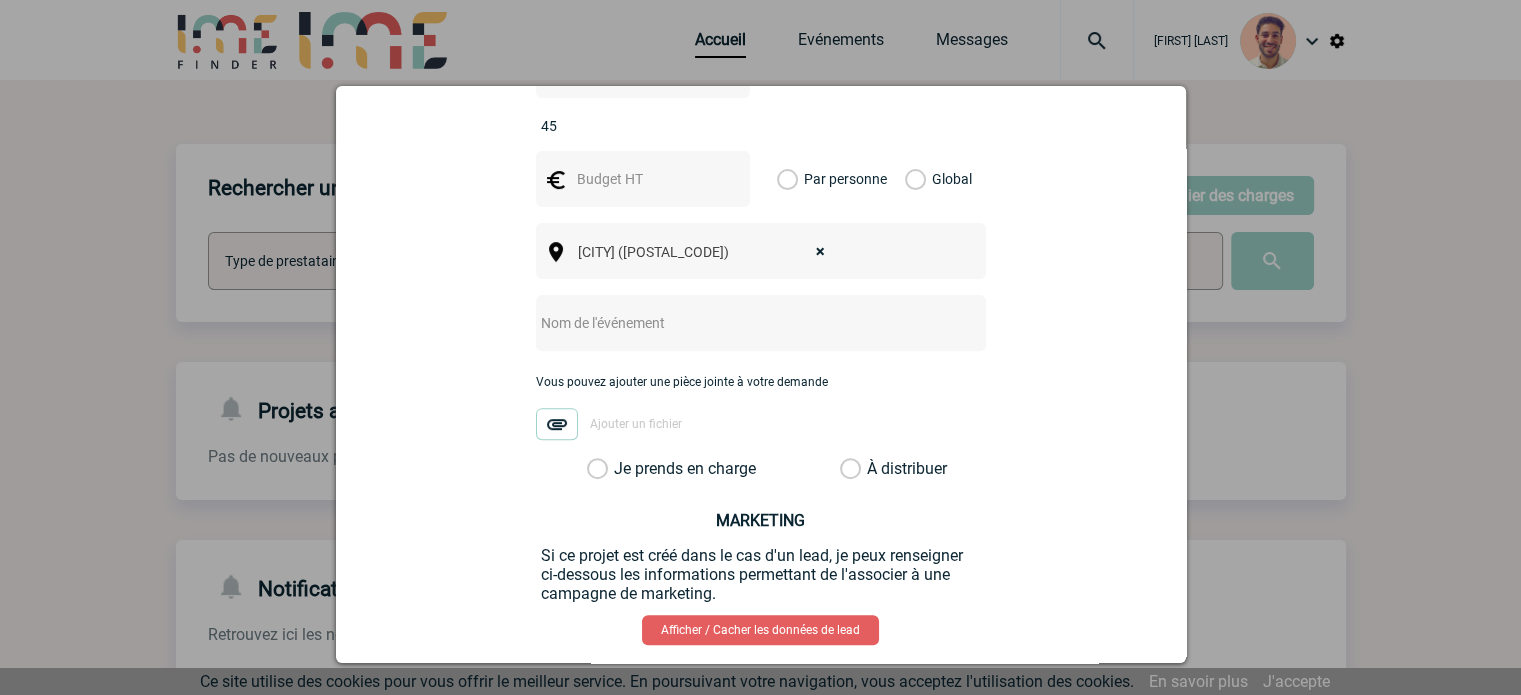 paste on "séminaire GTA octobre 2025" 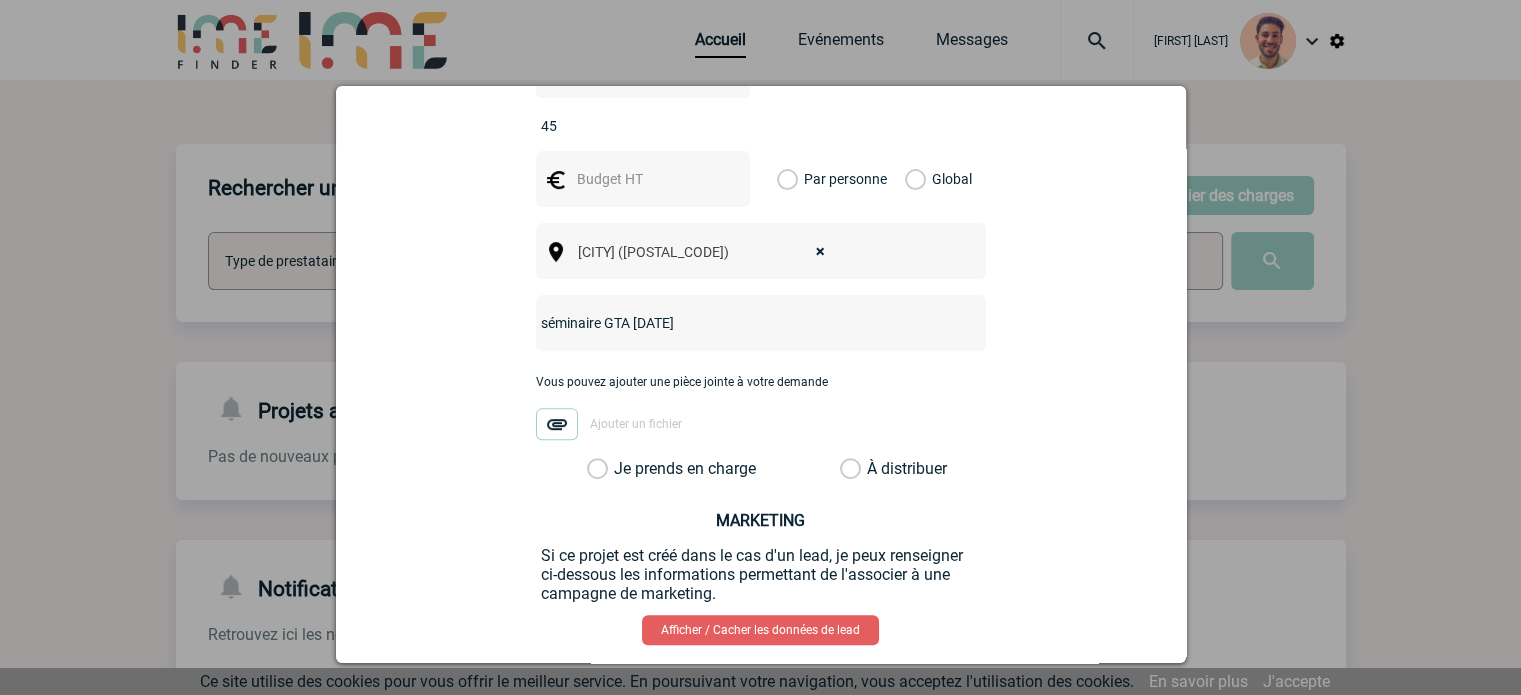 drag, startPoint x: 541, startPoint y: 293, endPoint x: 552, endPoint y: 318, distance: 27.313 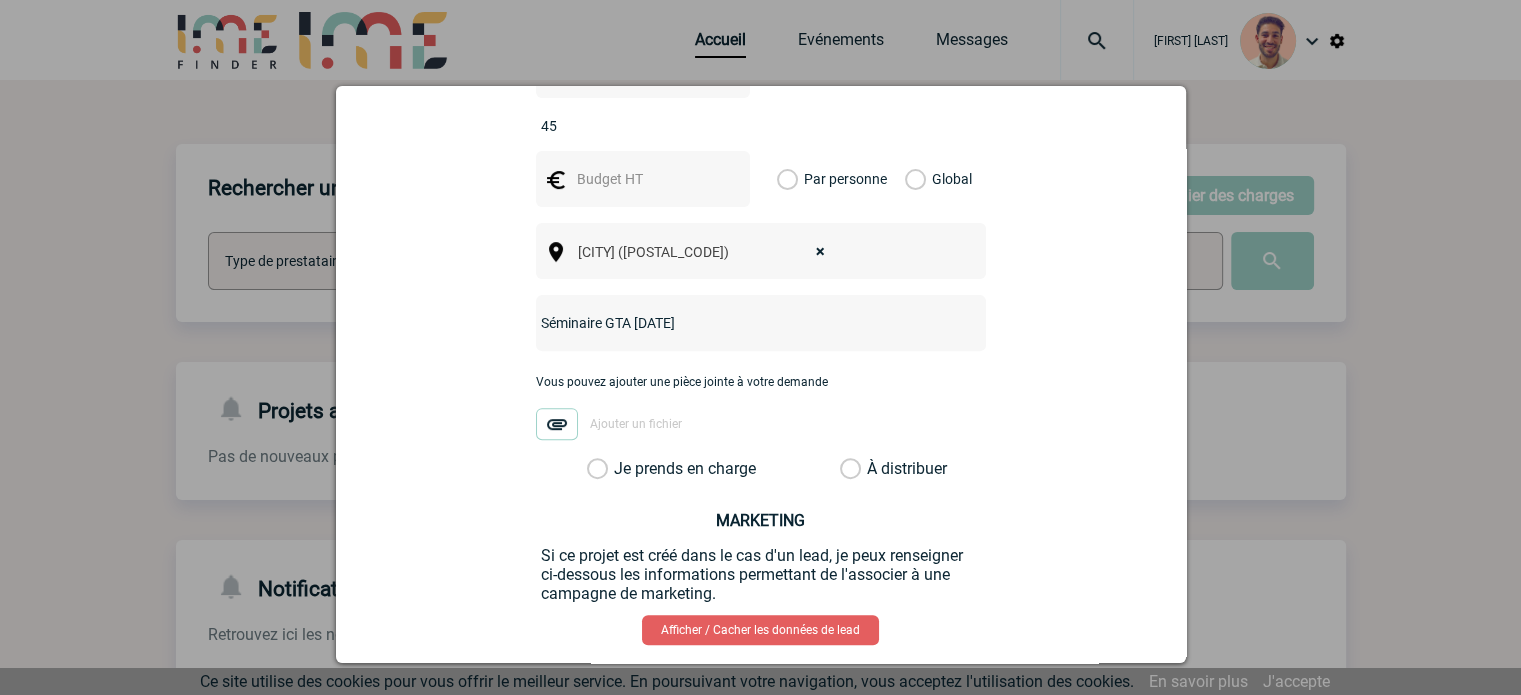 type on "Séminaire GTA octobre 2025" 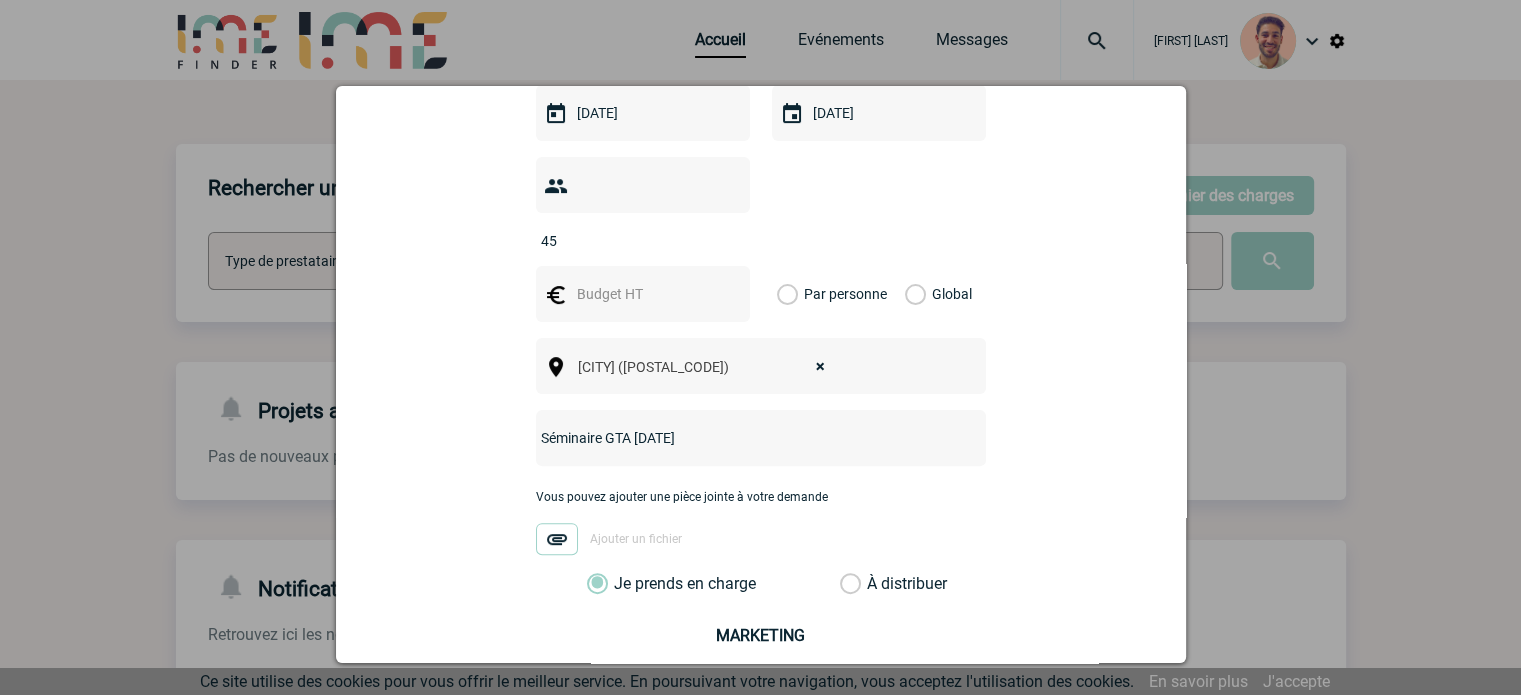 scroll, scrollTop: 500, scrollLeft: 0, axis: vertical 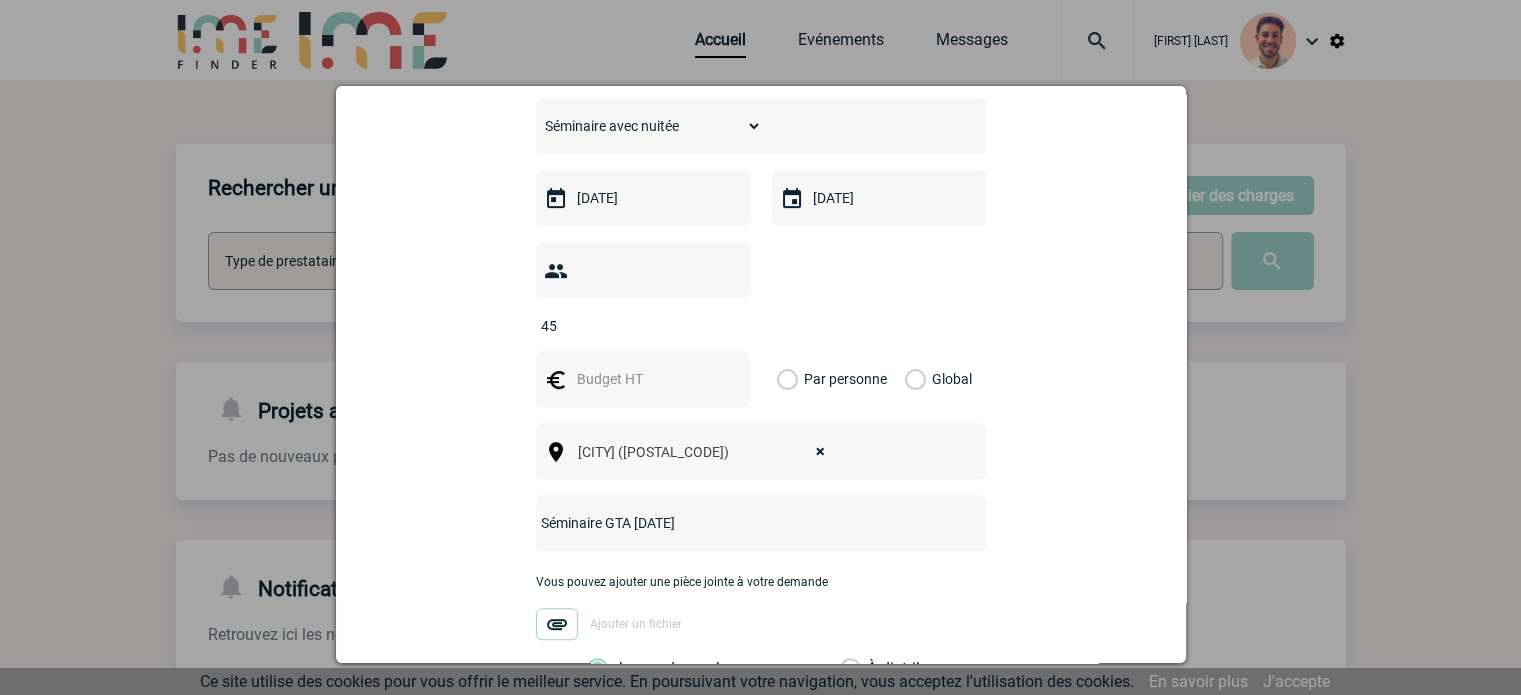 click on "Global" at bounding box center (911, 379) 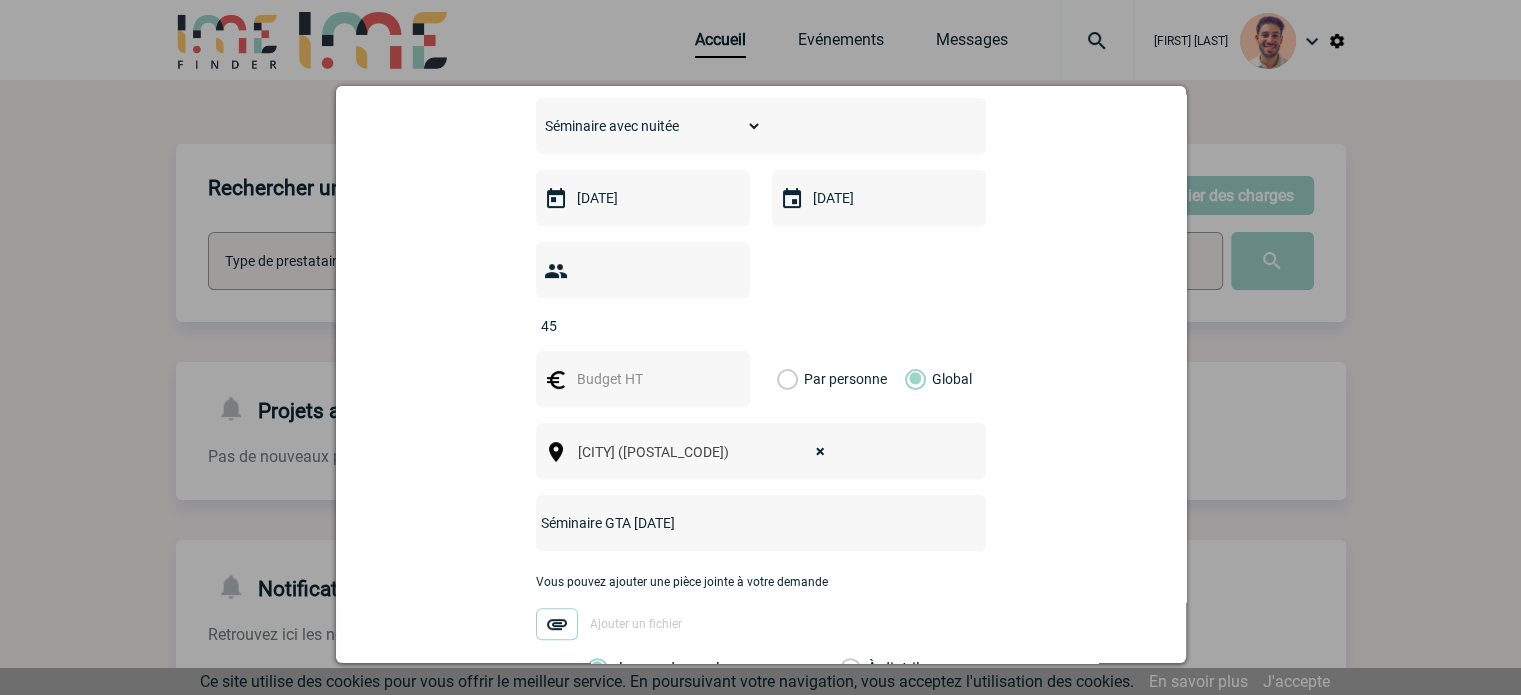 click at bounding box center [641, 379] 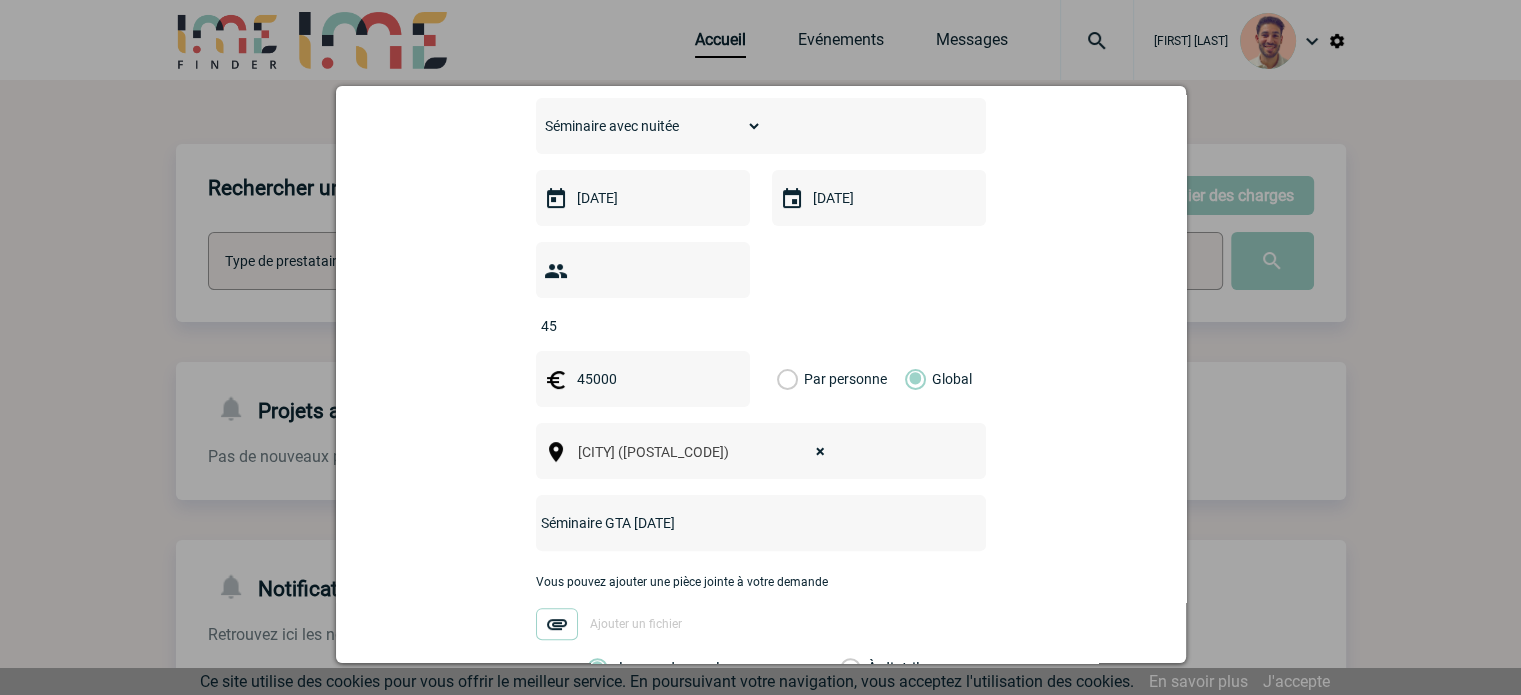 type on "45000" 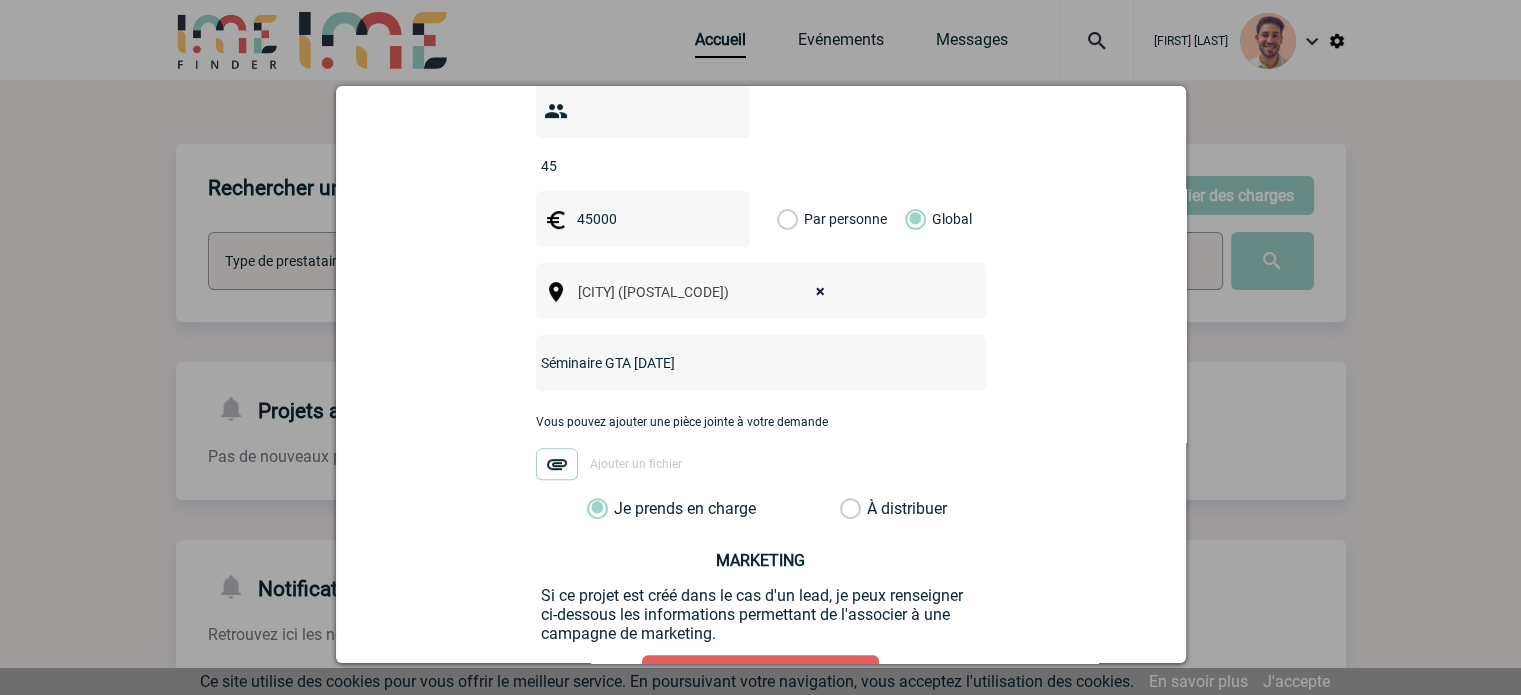 scroll, scrollTop: 778, scrollLeft: 0, axis: vertical 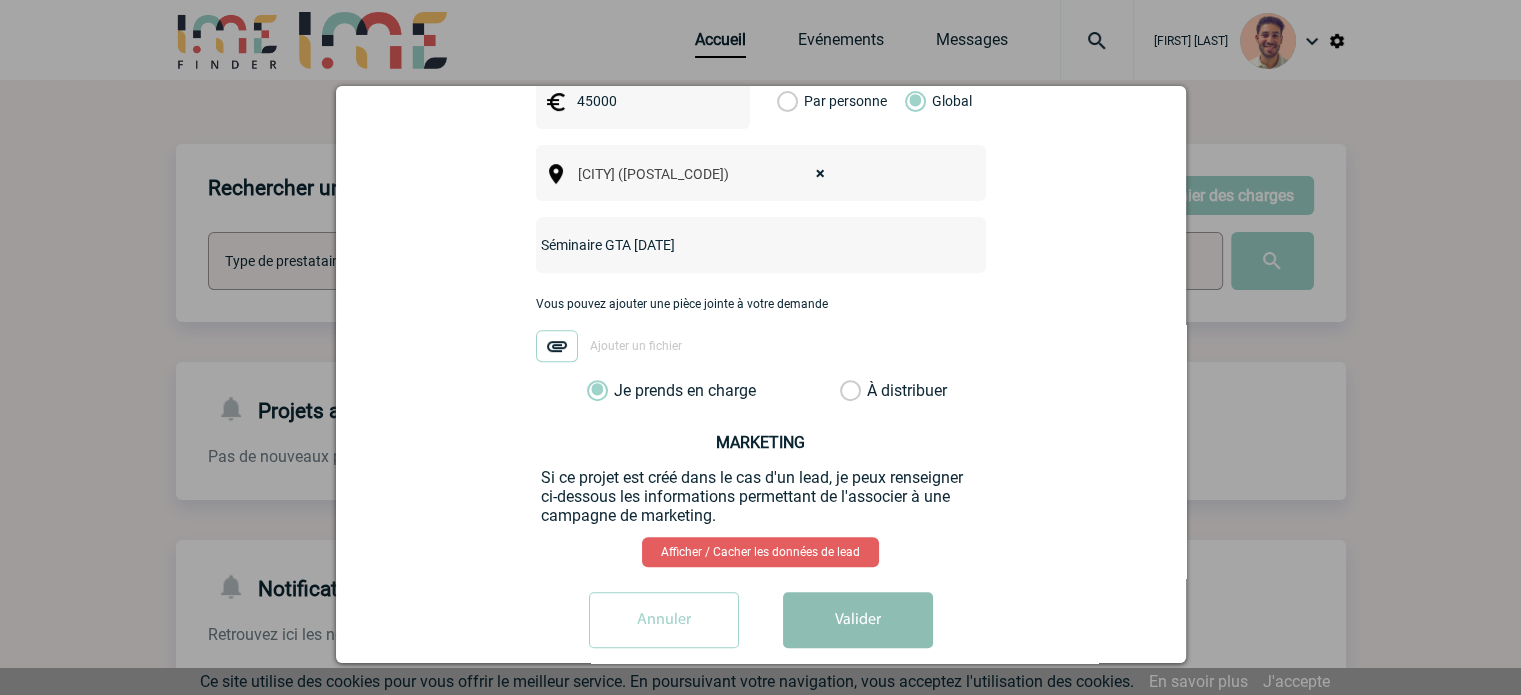 click on "Valider" at bounding box center [858, 620] 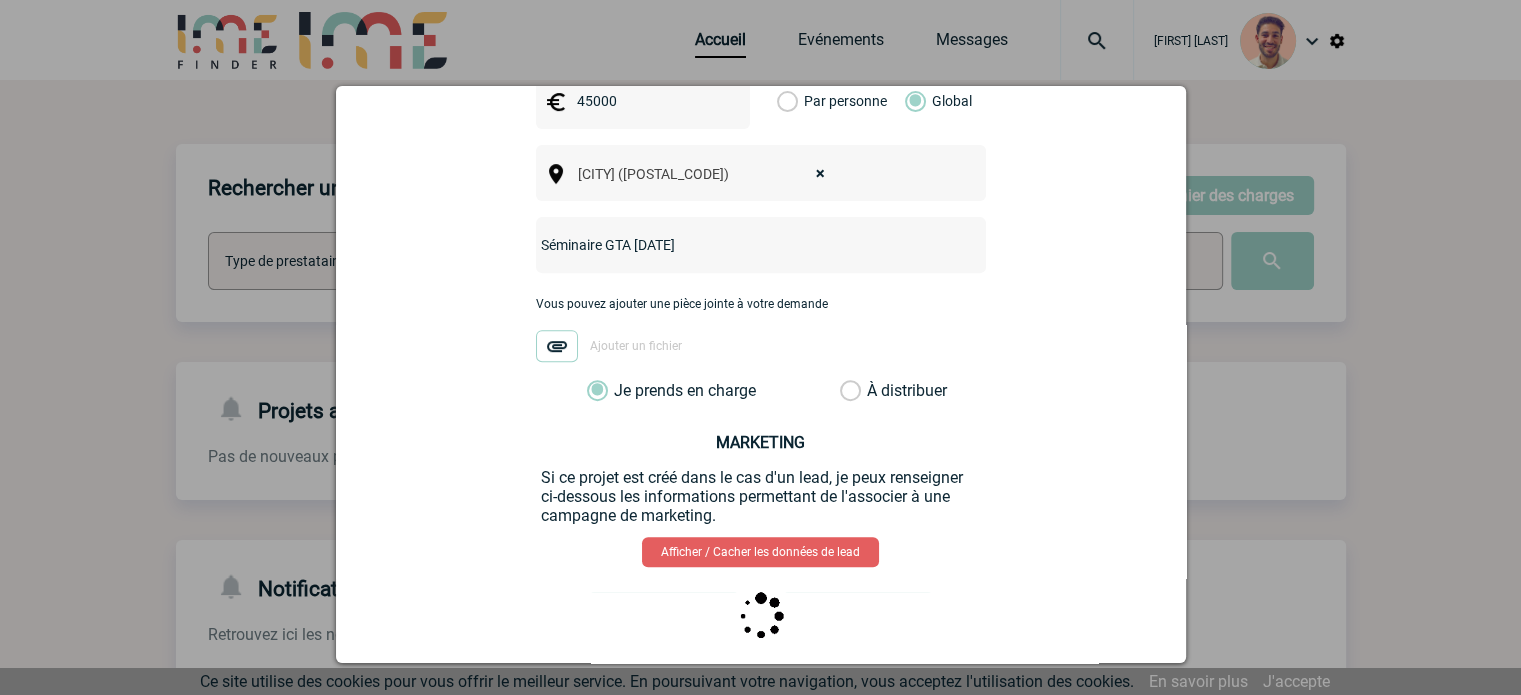 scroll, scrollTop: 0, scrollLeft: 0, axis: both 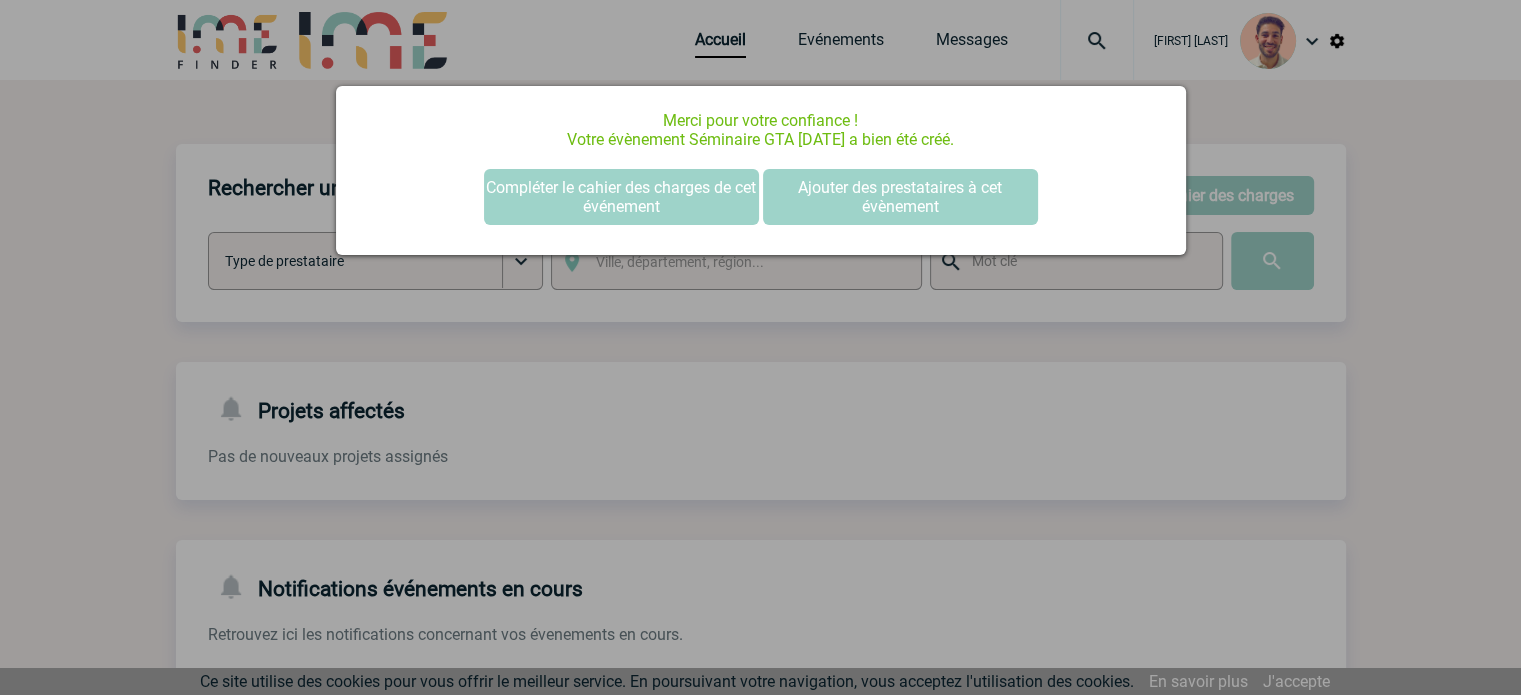 click at bounding box center (760, 347) 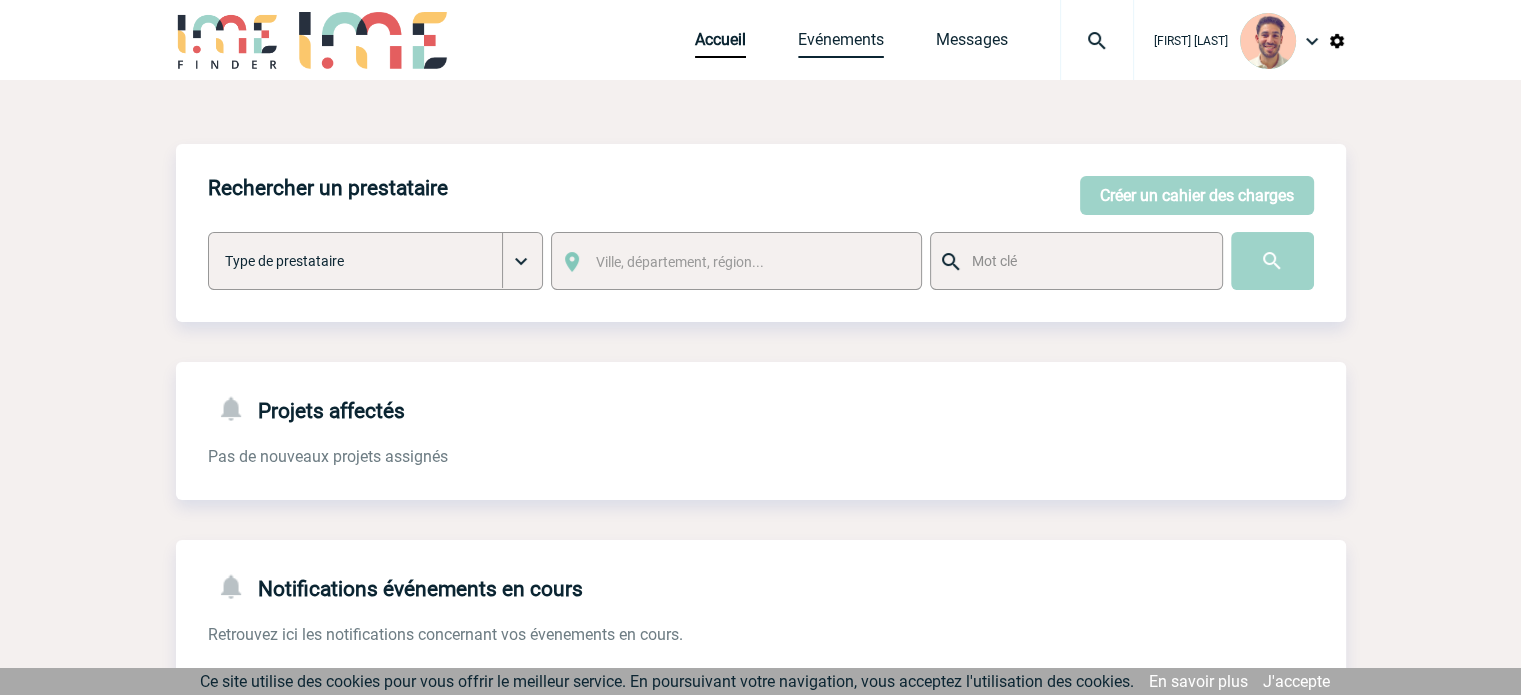 click on "Evénements" at bounding box center [841, 44] 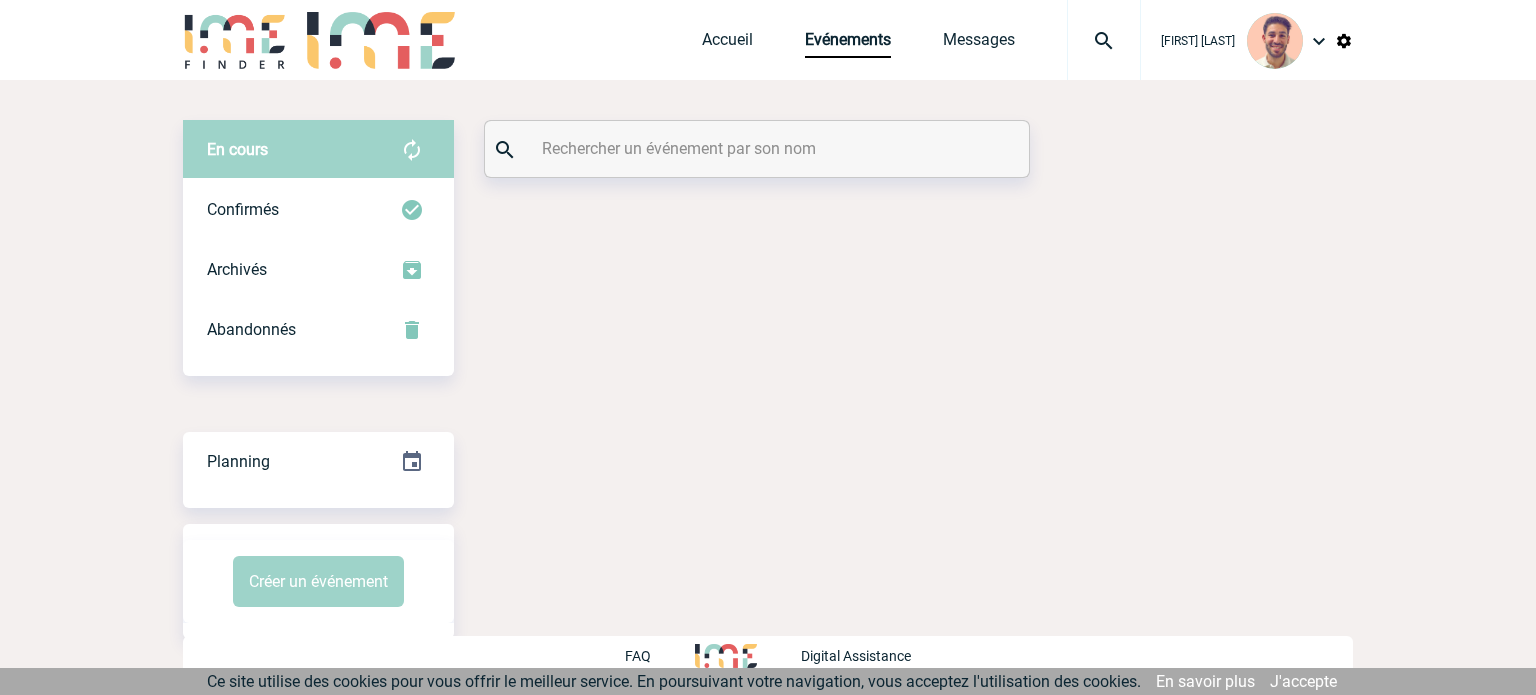 scroll, scrollTop: 0, scrollLeft: 0, axis: both 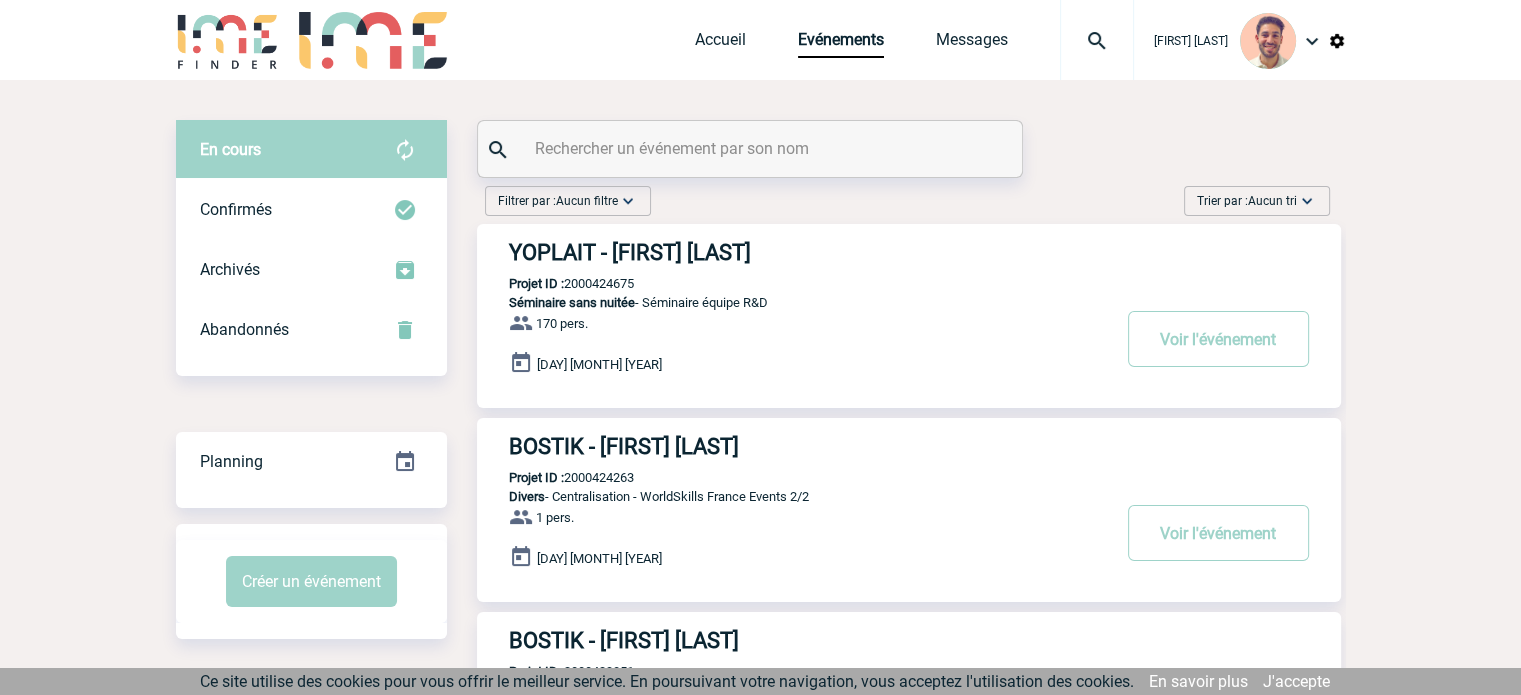 click at bounding box center (752, 148) 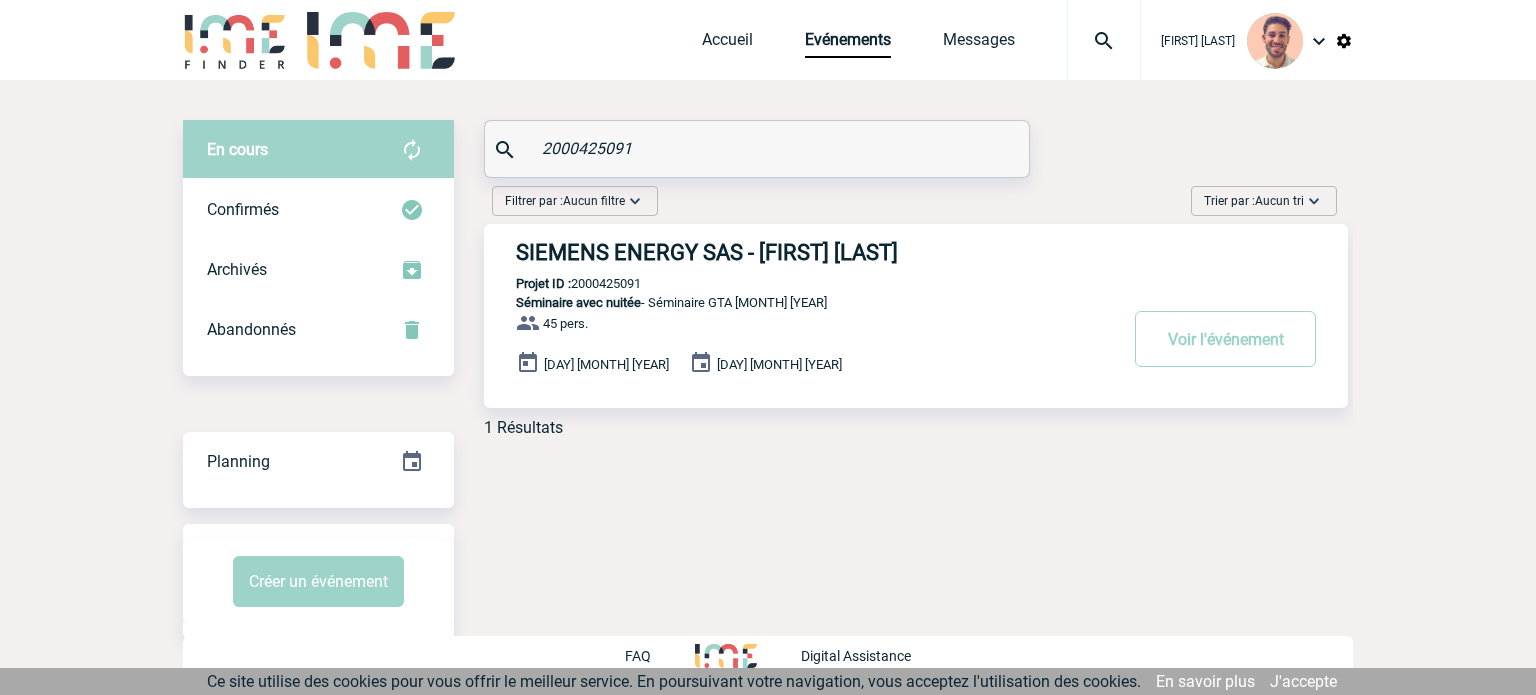 type on "2000425091" 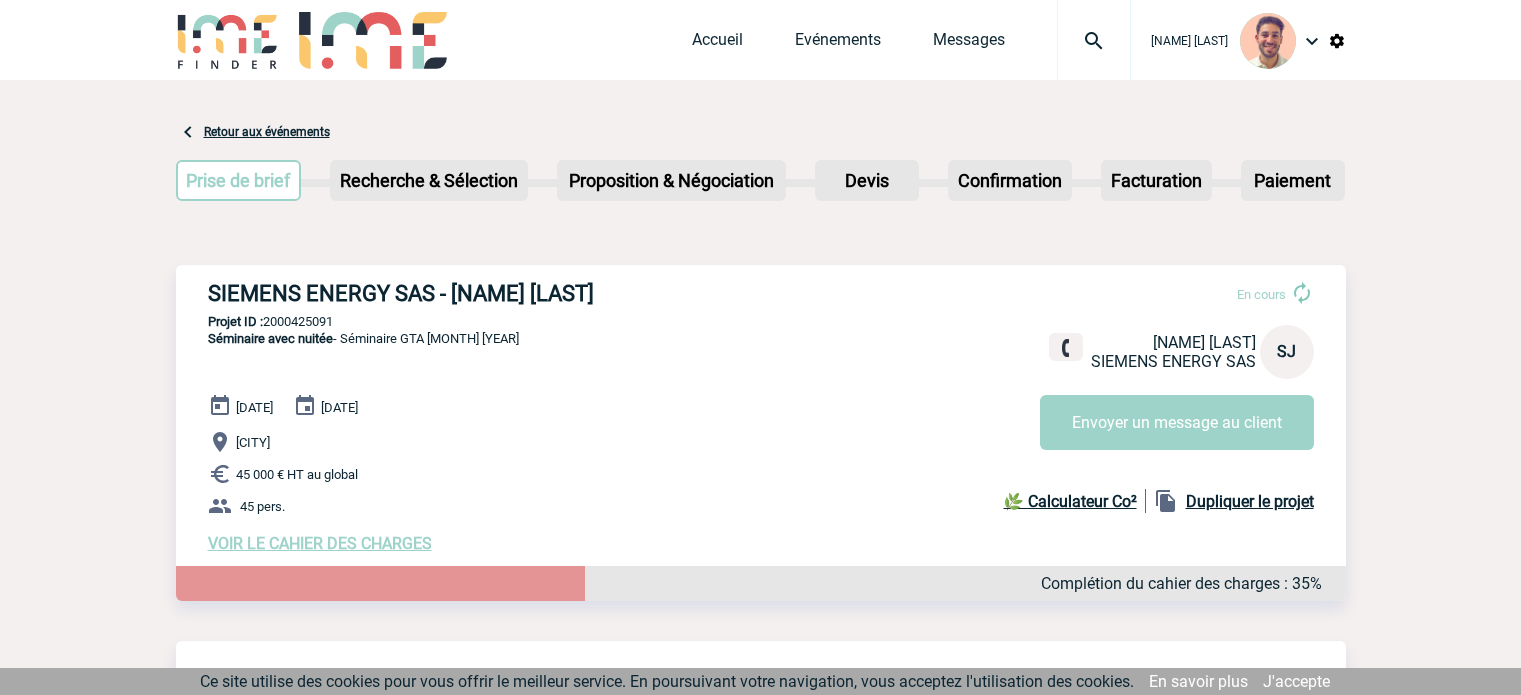scroll, scrollTop: 0, scrollLeft: 0, axis: both 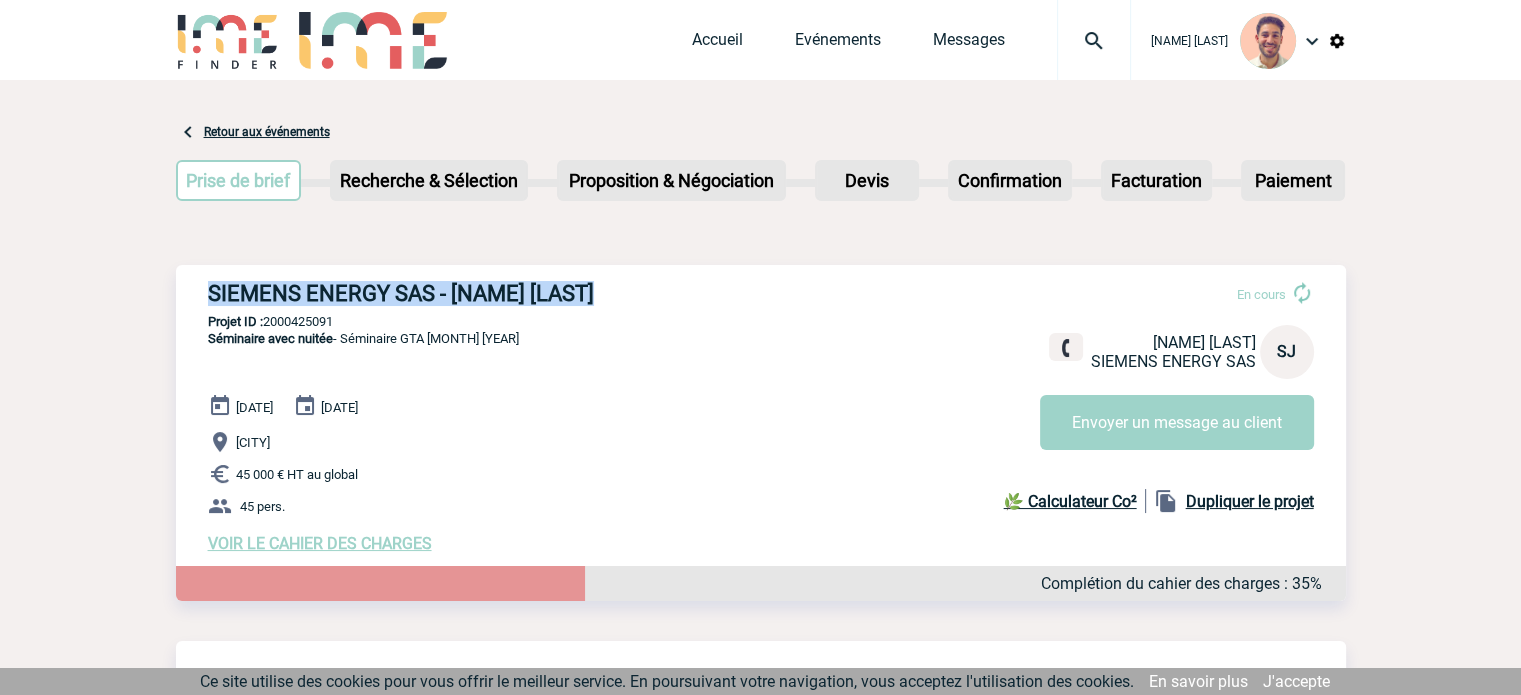 drag, startPoint x: 621, startPoint y: 297, endPoint x: 203, endPoint y: 287, distance: 418.1196 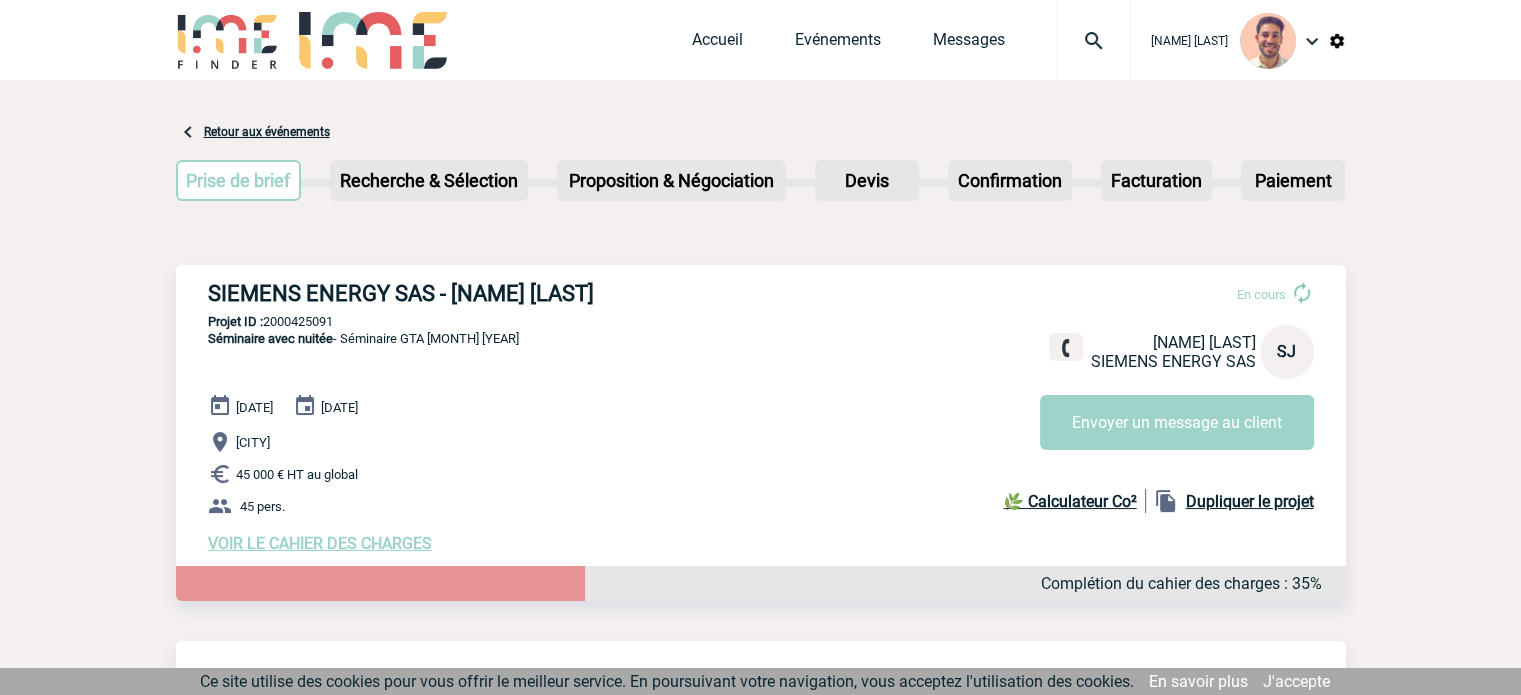 click on "Evénements" at bounding box center (864, 39) 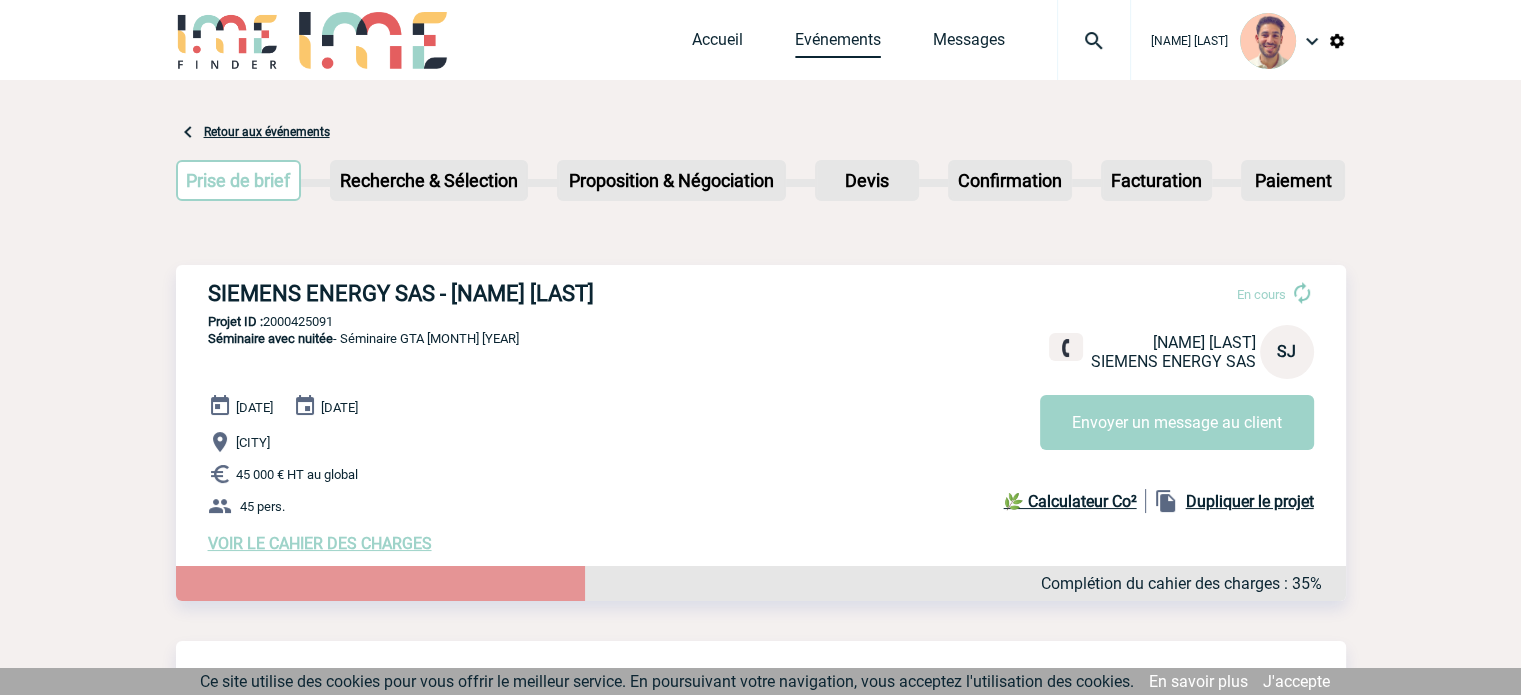 drag, startPoint x: 856, startPoint y: 39, endPoint x: 850, endPoint y: 49, distance: 11.661903 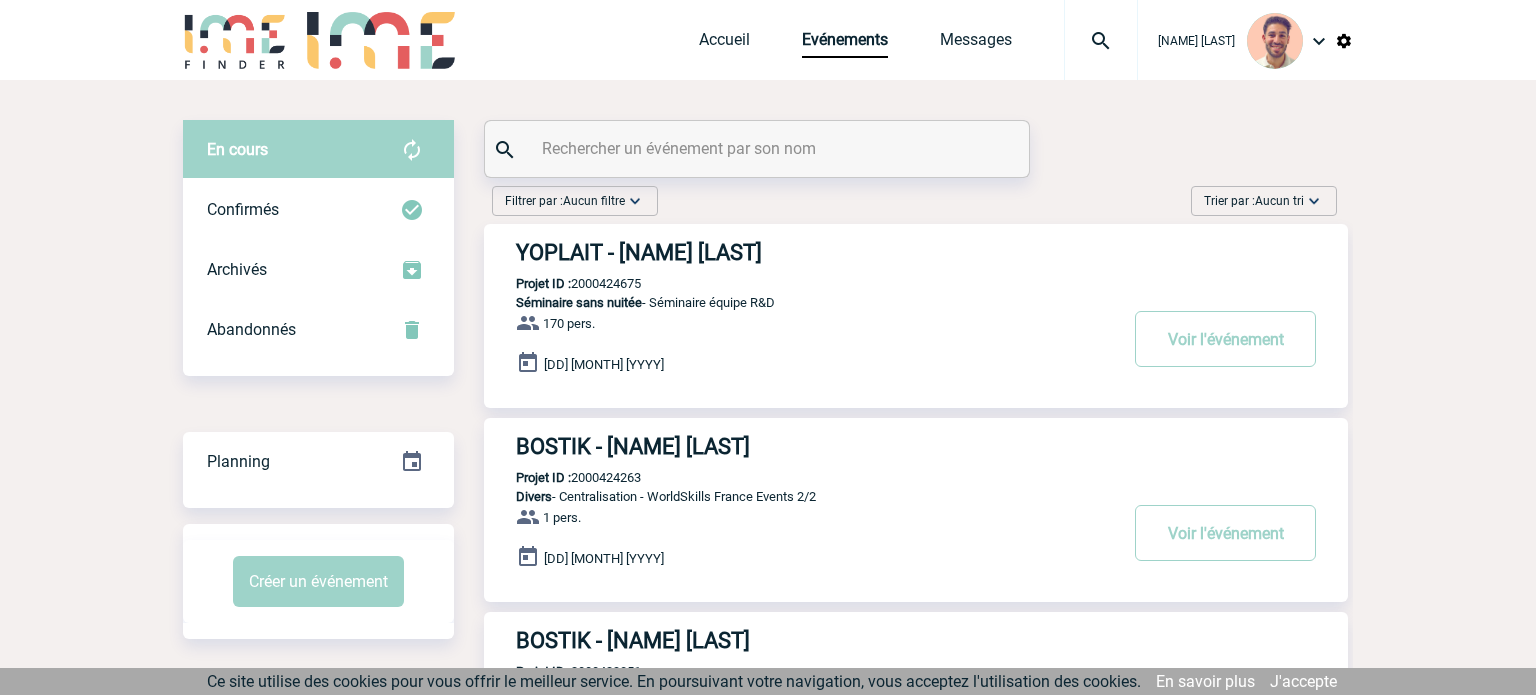 scroll, scrollTop: 0, scrollLeft: 0, axis: both 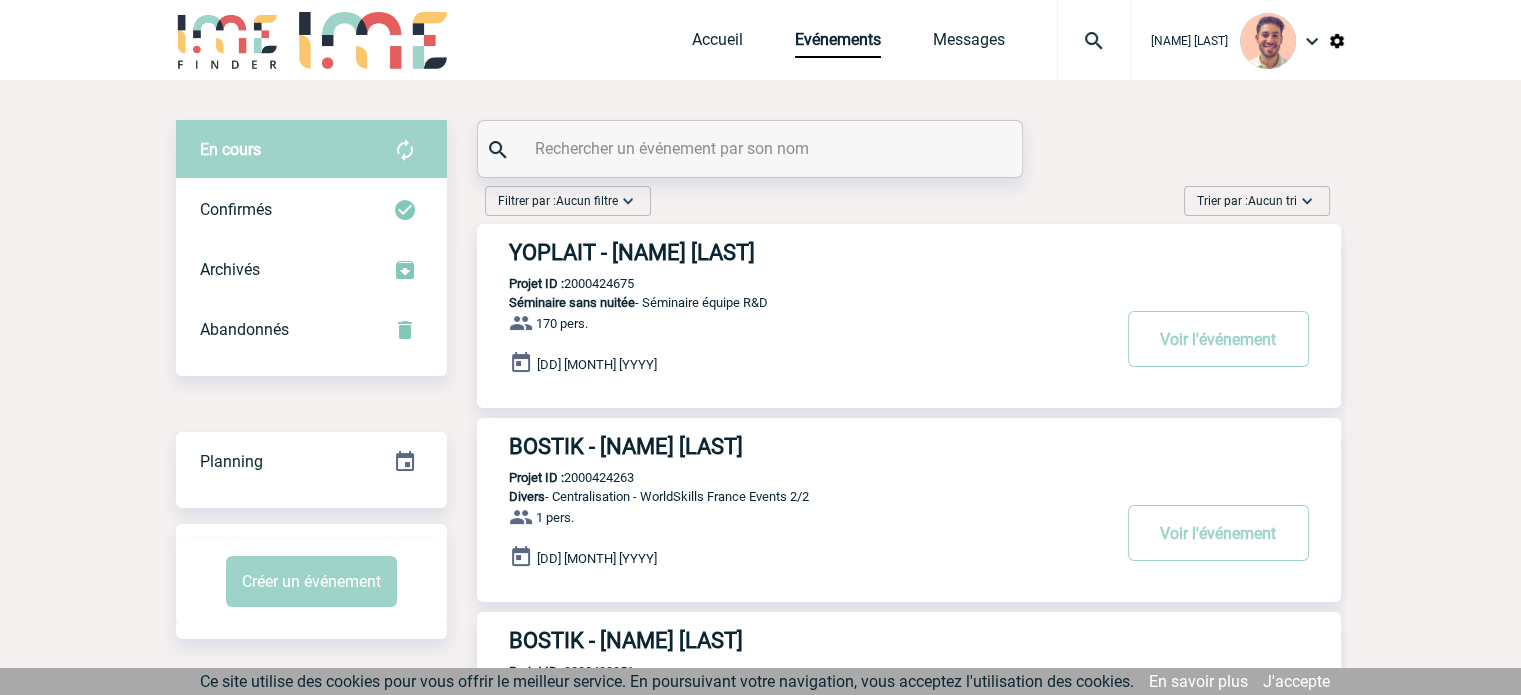 click at bounding box center (750, 149) 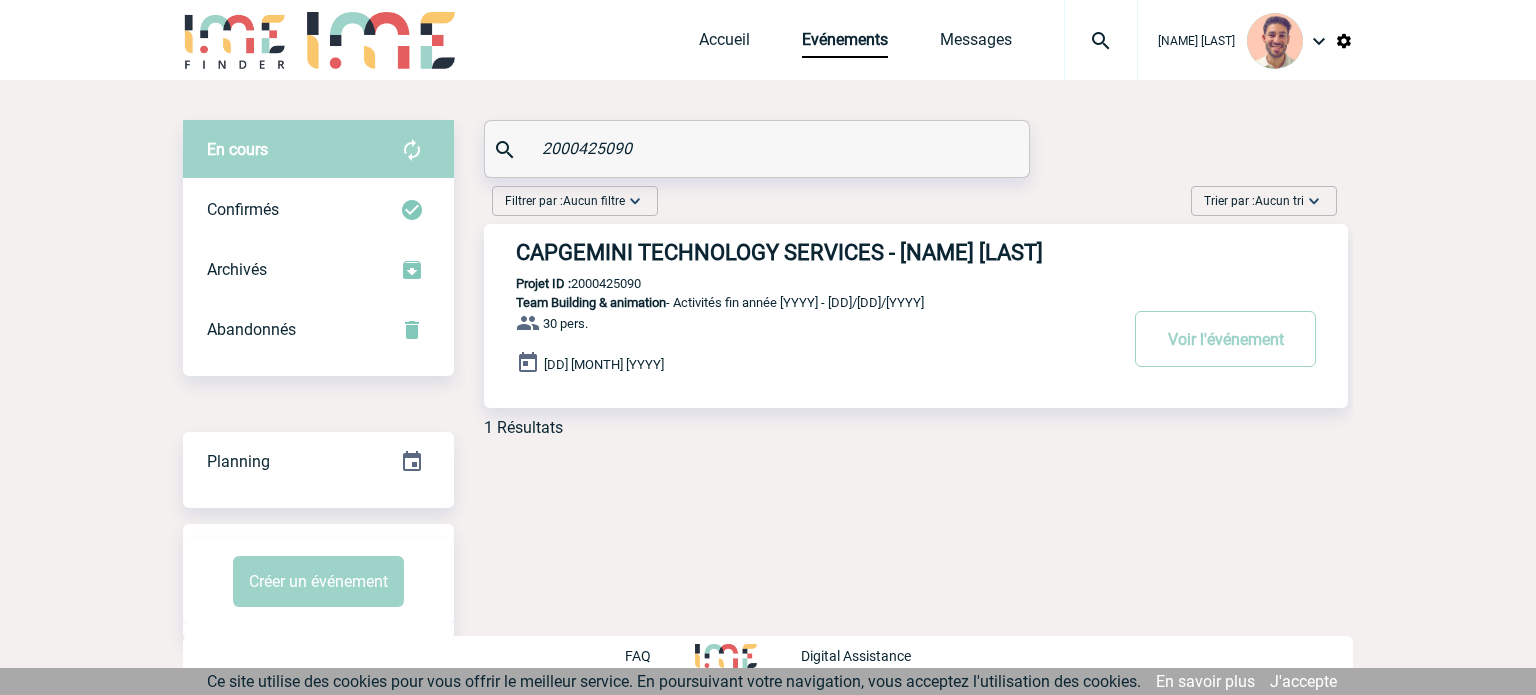 type on "2000425090" 